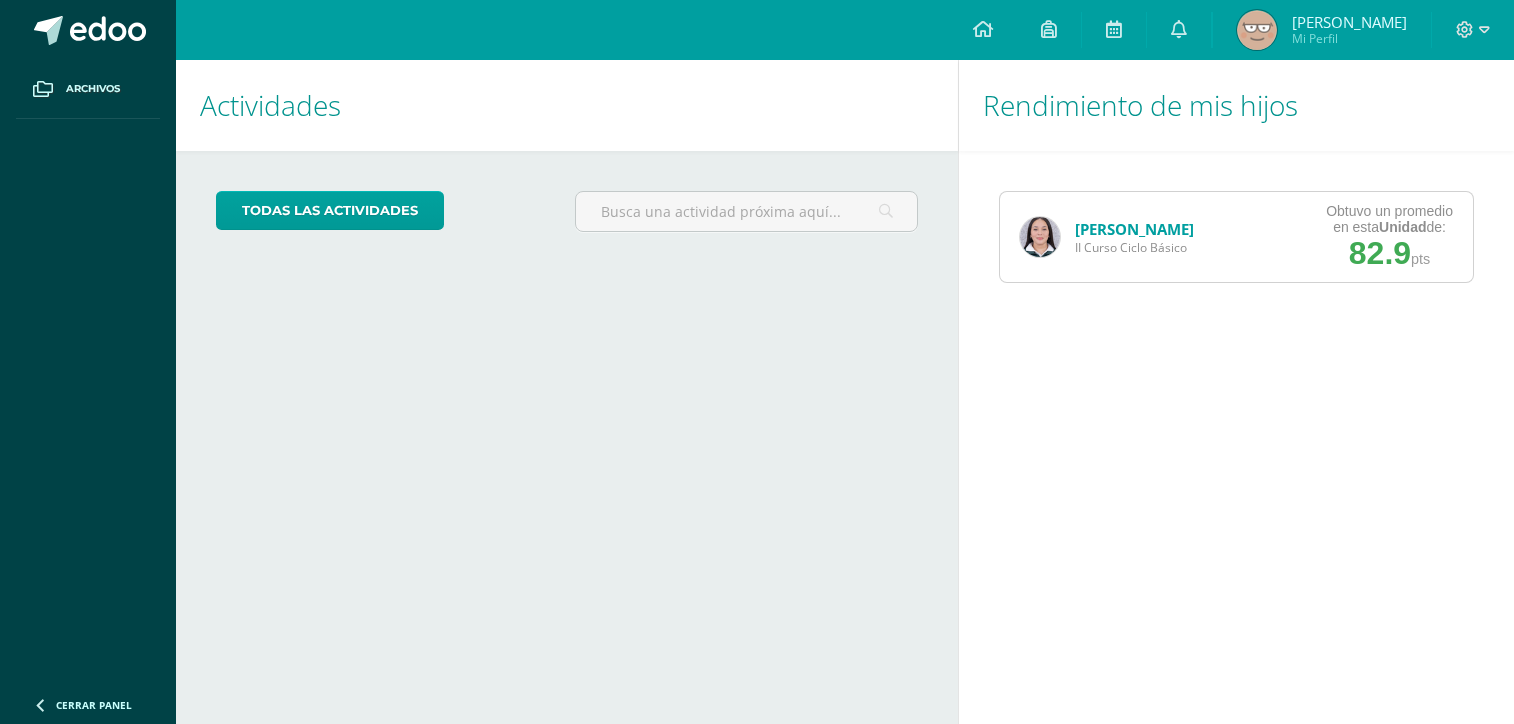 scroll, scrollTop: 0, scrollLeft: 0, axis: both 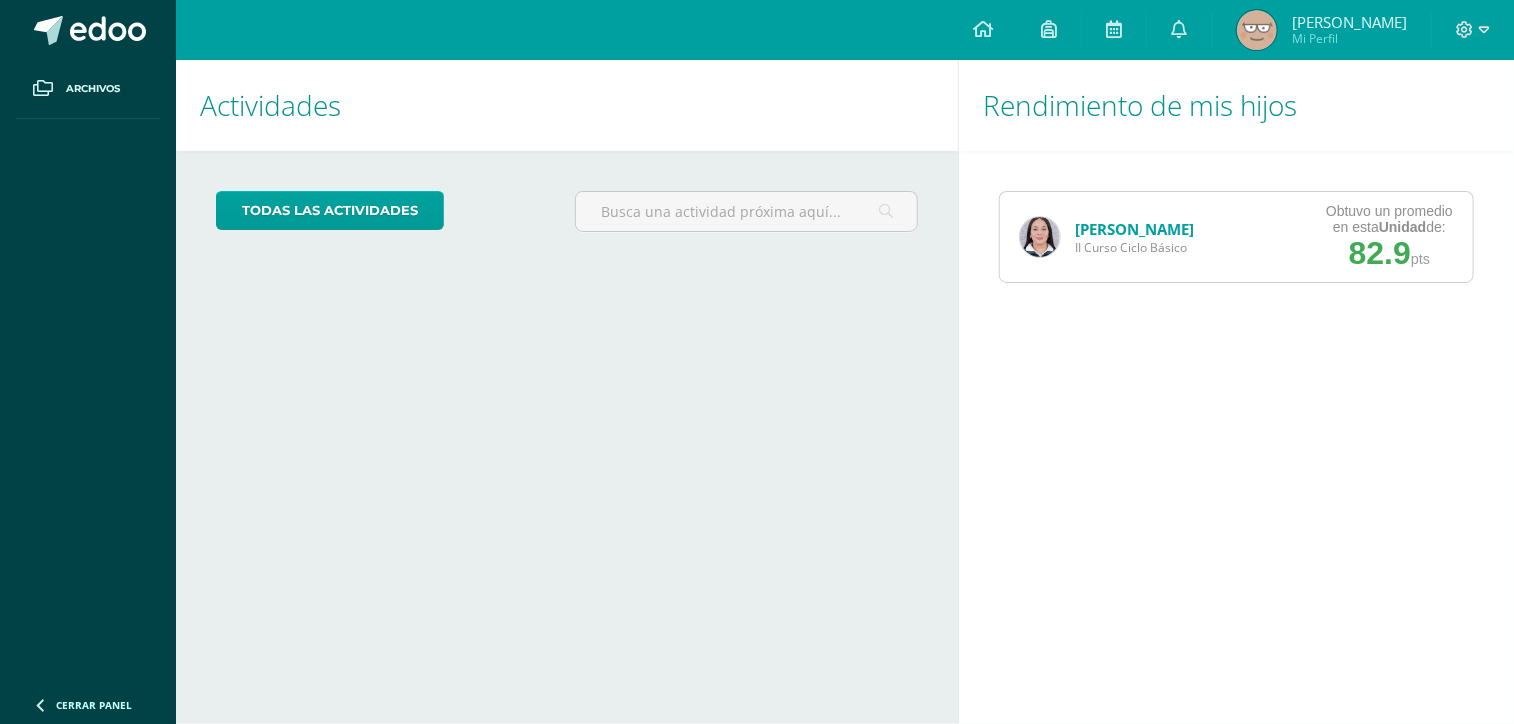 click on "Kamila Herrera
II Curso Ciclo Básico" at bounding box center [1107, 237] 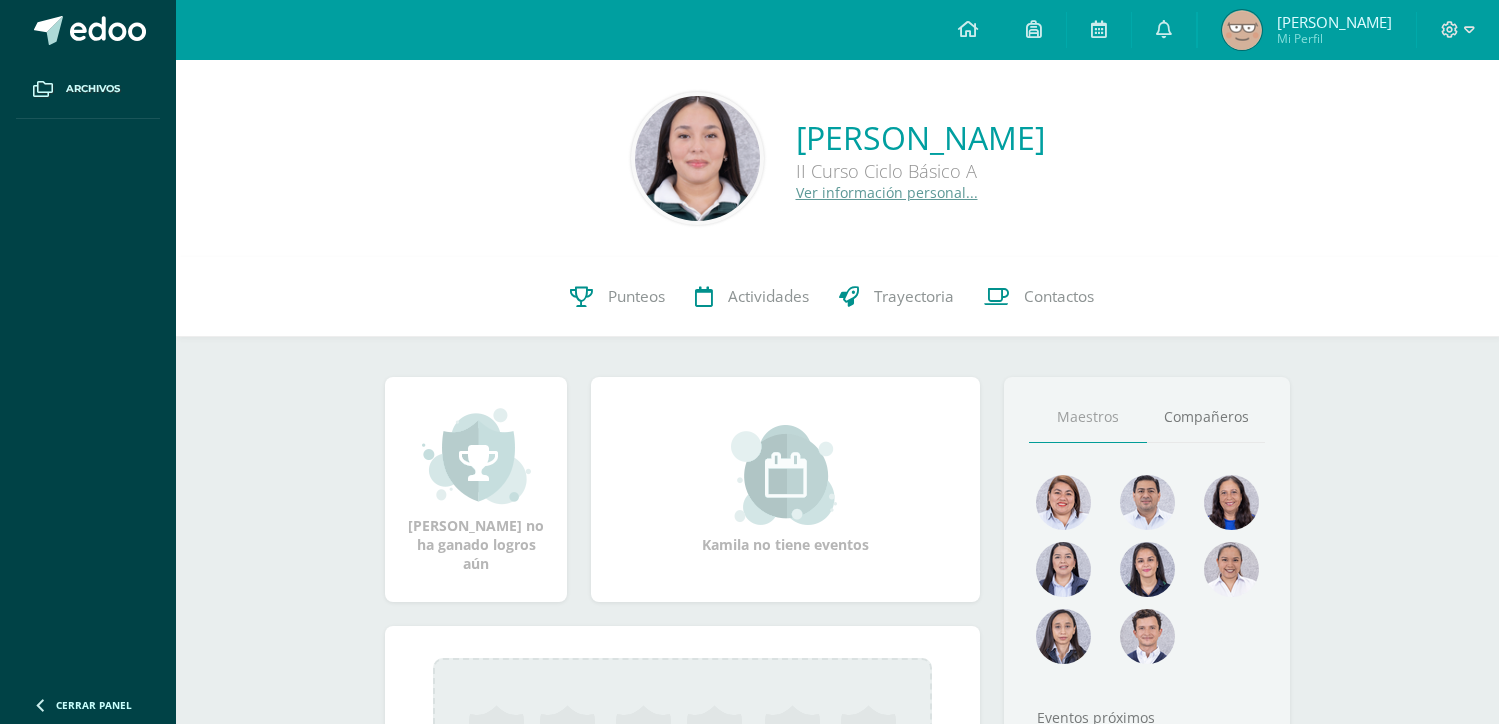 scroll, scrollTop: 0, scrollLeft: 0, axis: both 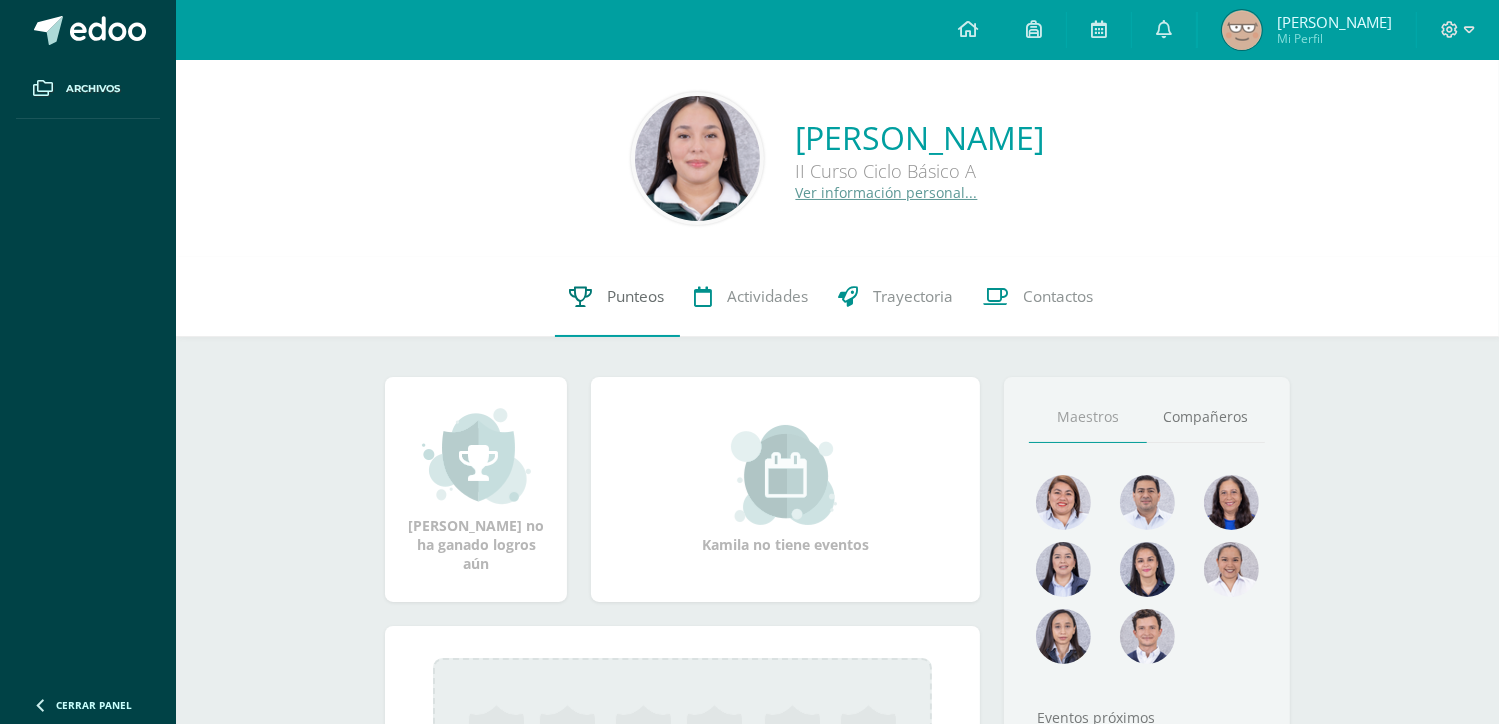 click on "Punteos" at bounding box center [636, 296] 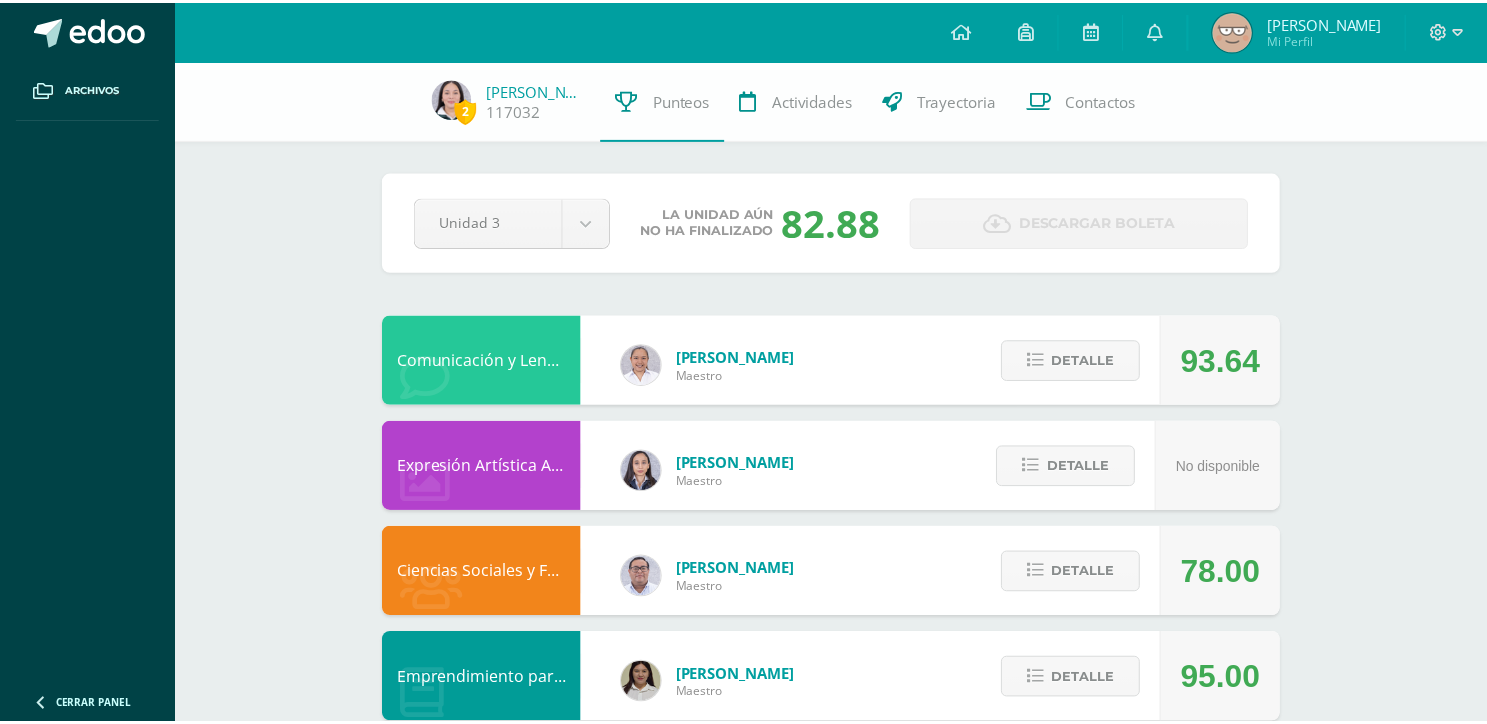 scroll, scrollTop: 0, scrollLeft: 0, axis: both 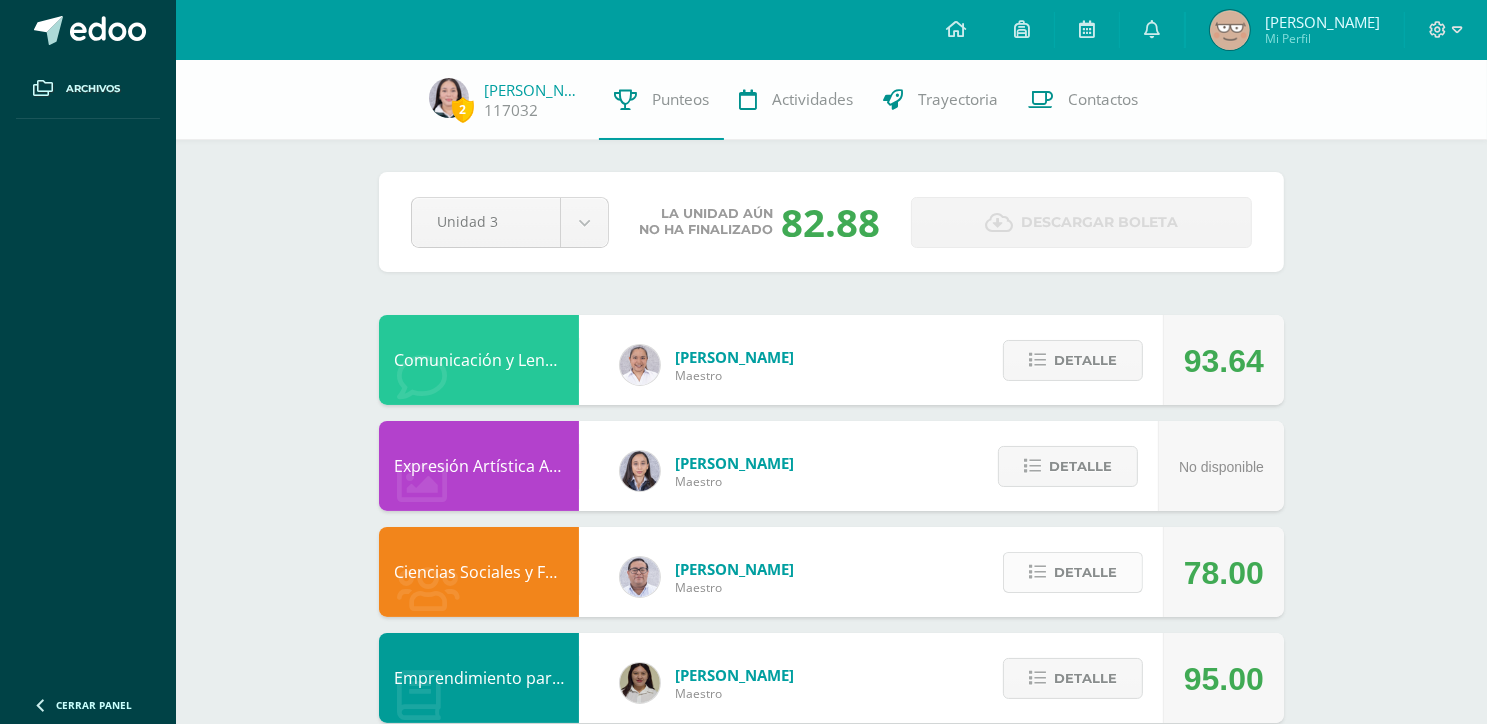click on "Detalle" at bounding box center (1085, 572) 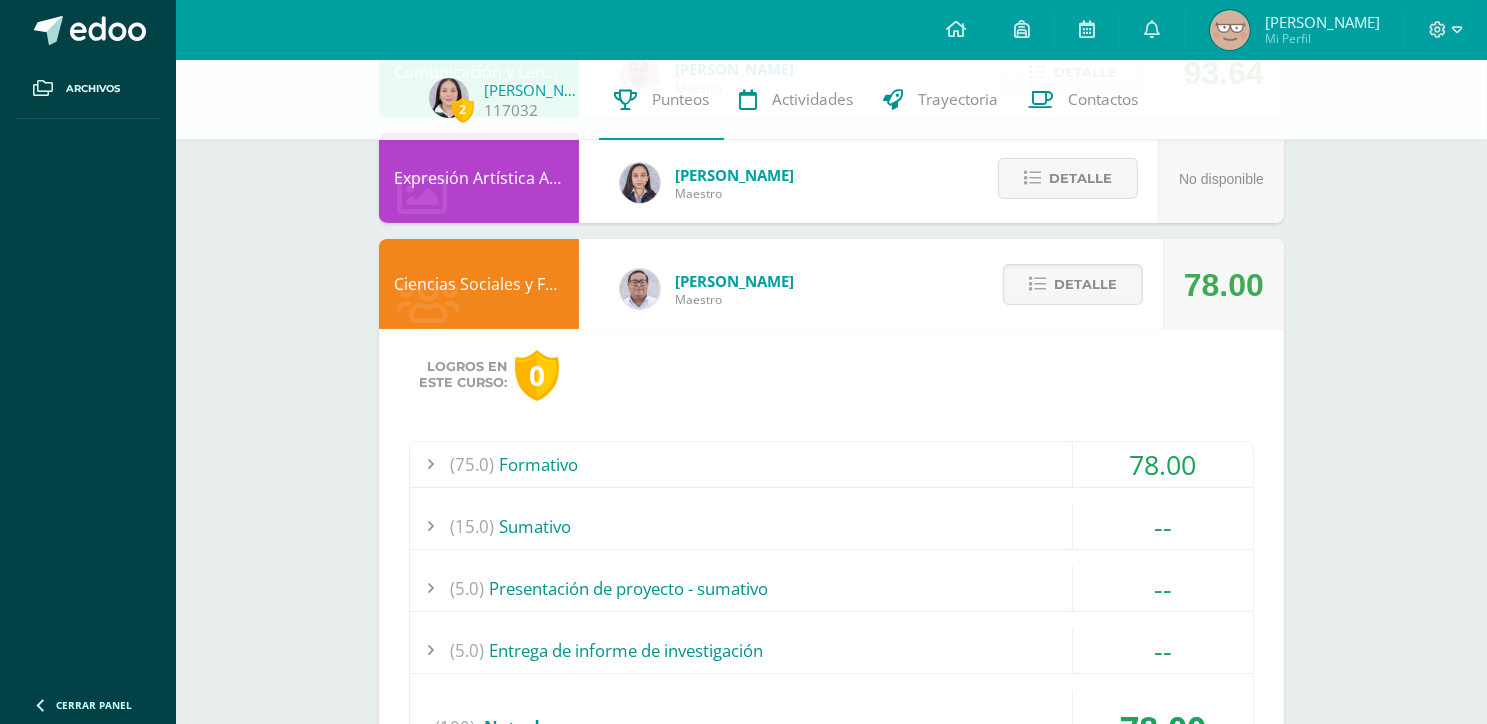scroll, scrollTop: 294, scrollLeft: 0, axis: vertical 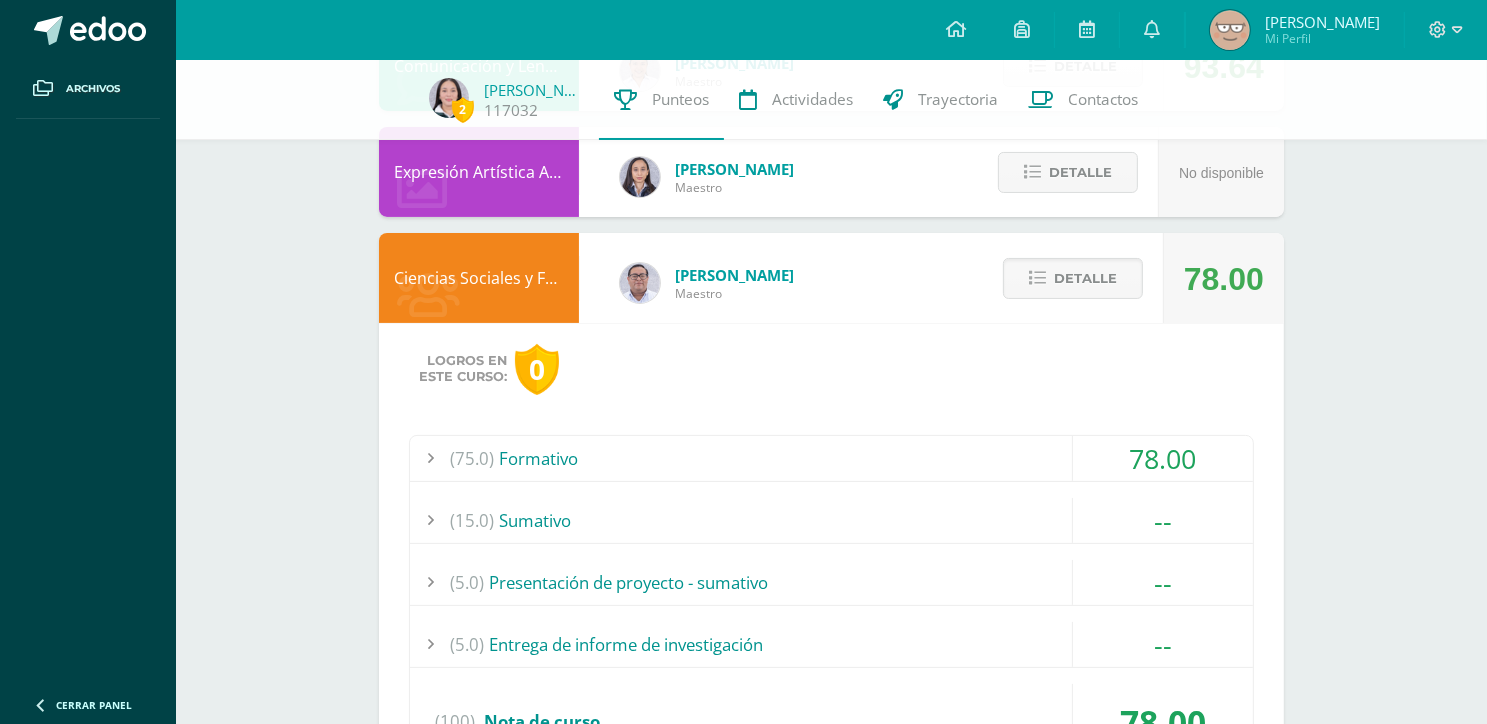 click on "78.00" at bounding box center [1163, 458] 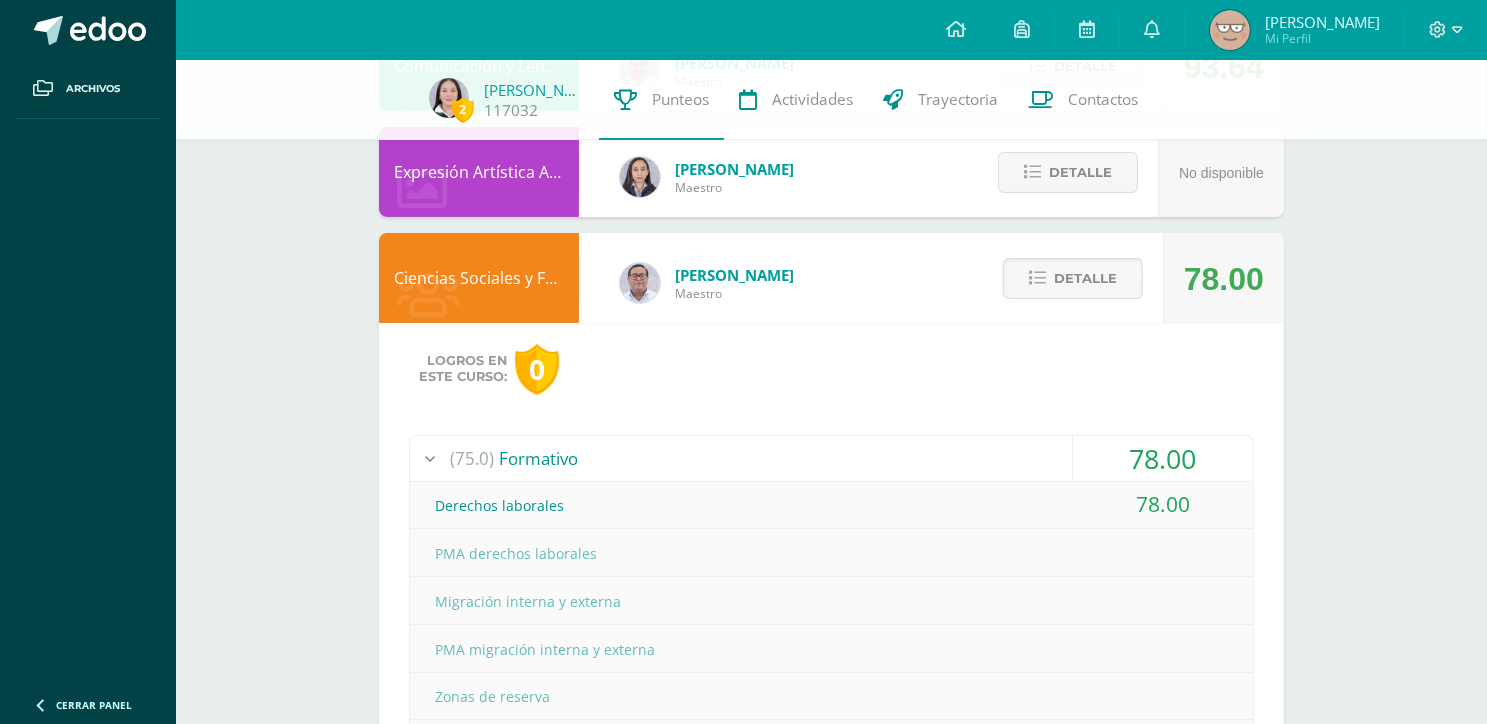 click on "78.00" at bounding box center (1163, 458) 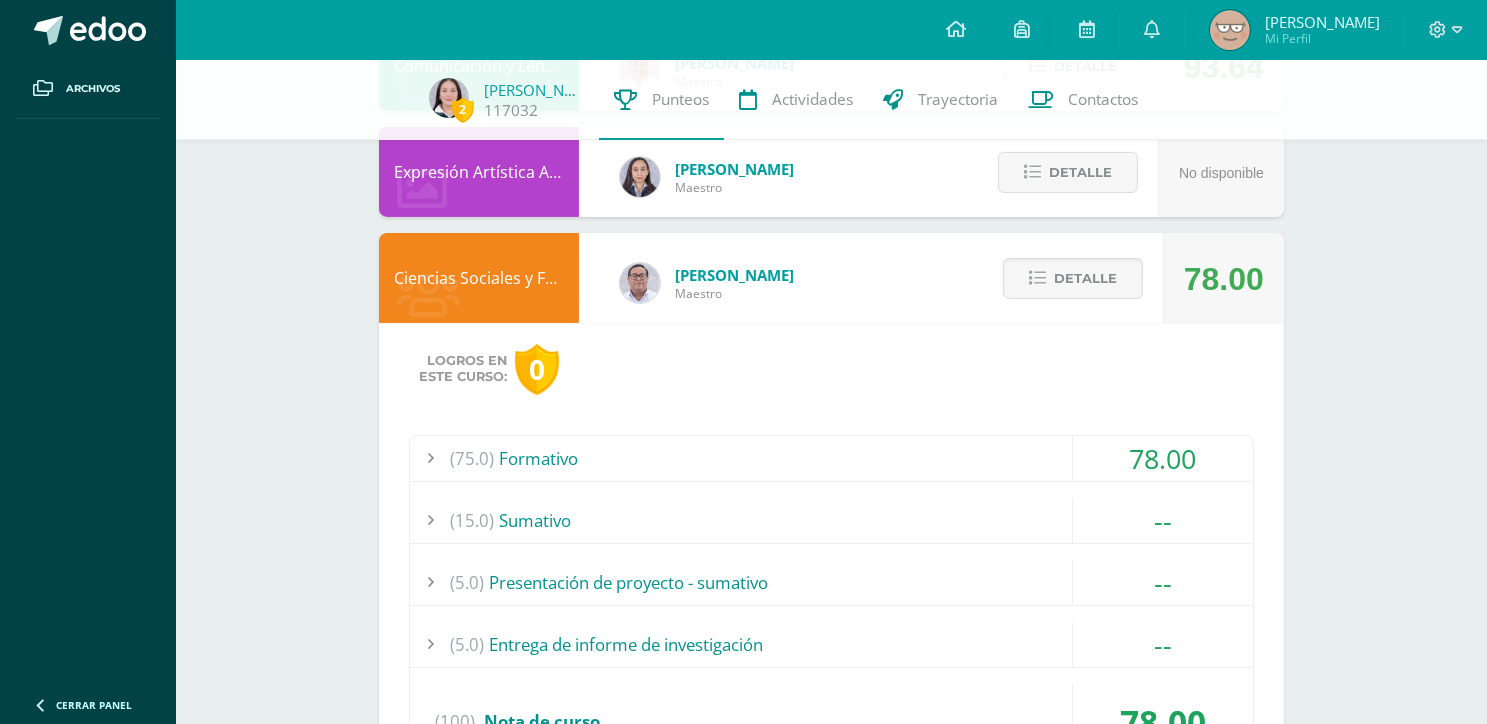 click on "78.00" at bounding box center [1163, 458] 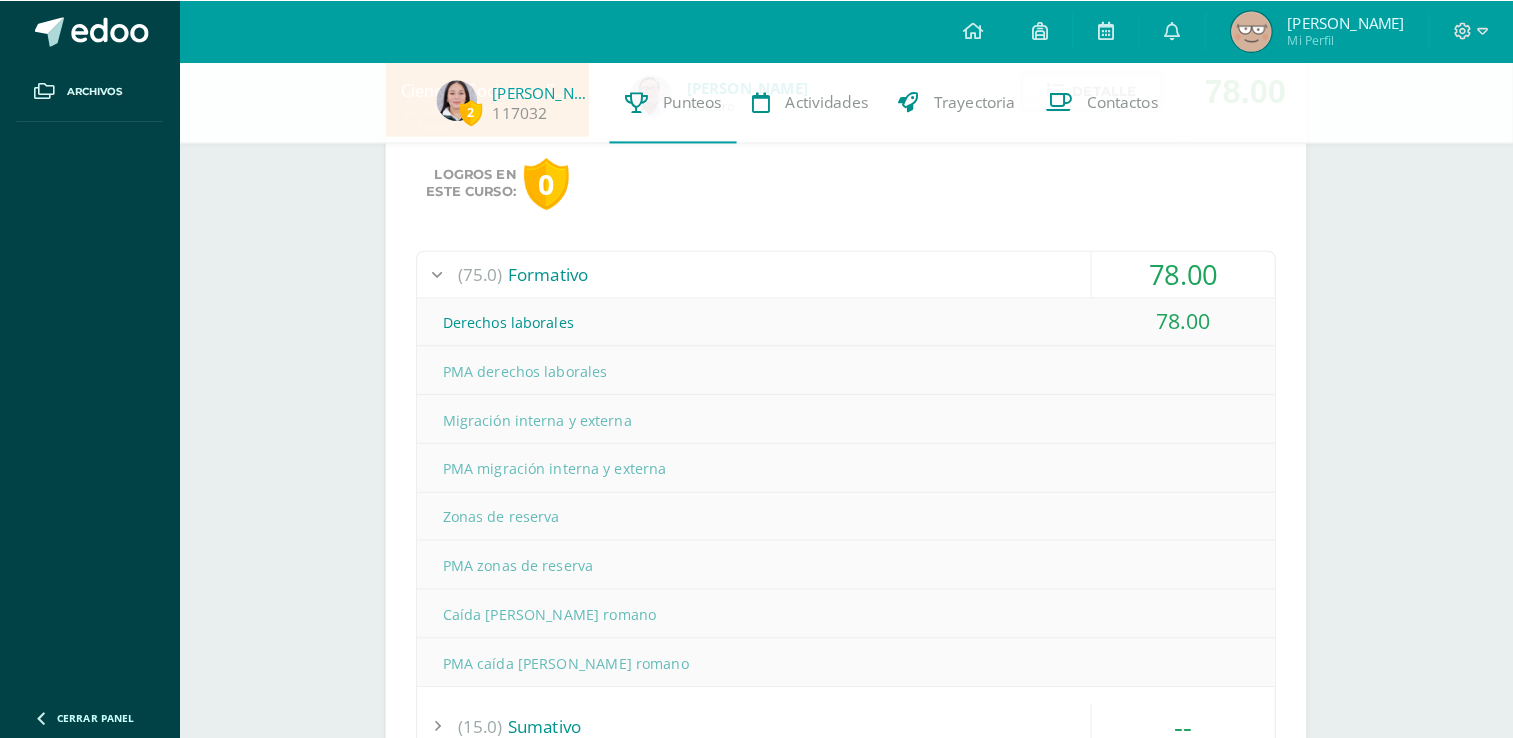scroll, scrollTop: 518, scrollLeft: 0, axis: vertical 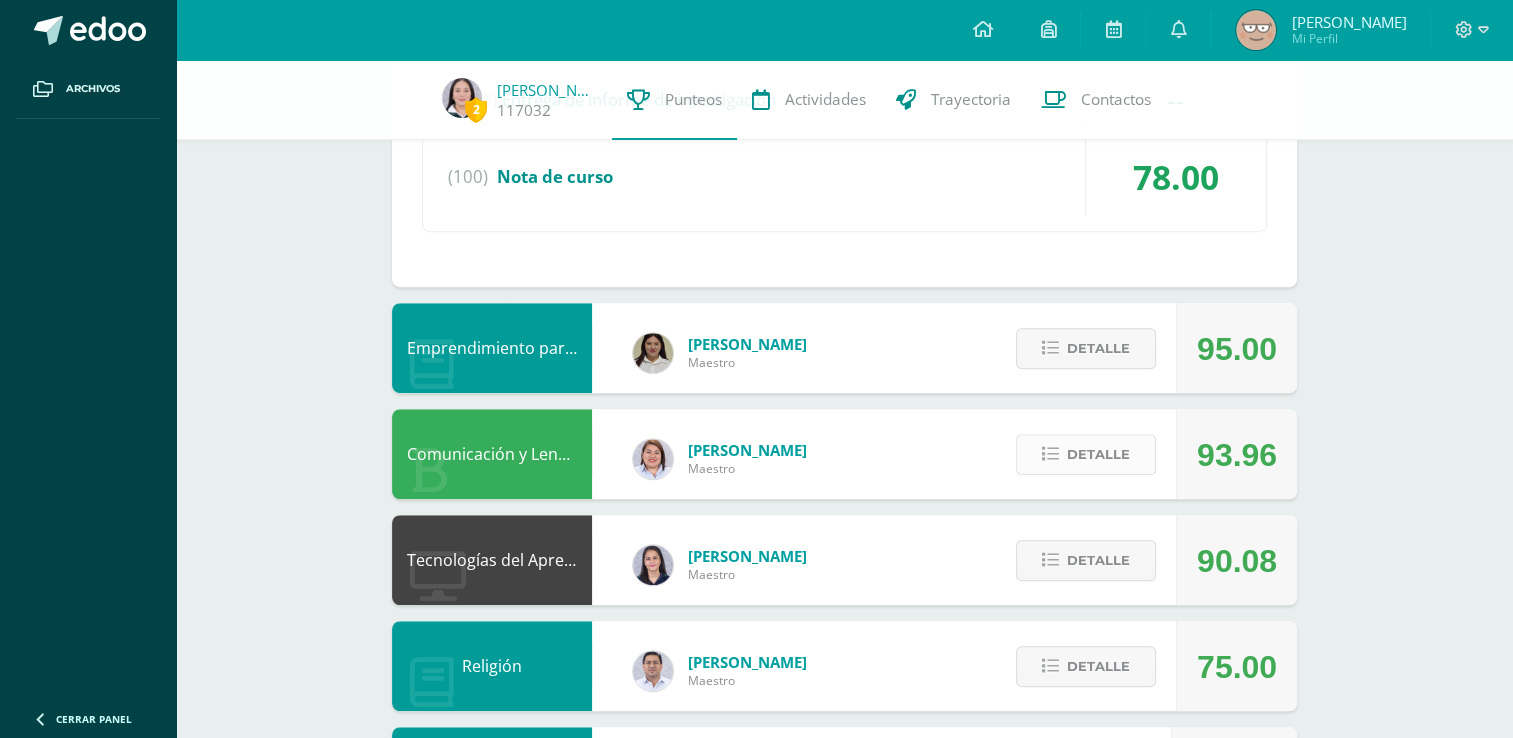 click on "Detalle" at bounding box center [1086, 454] 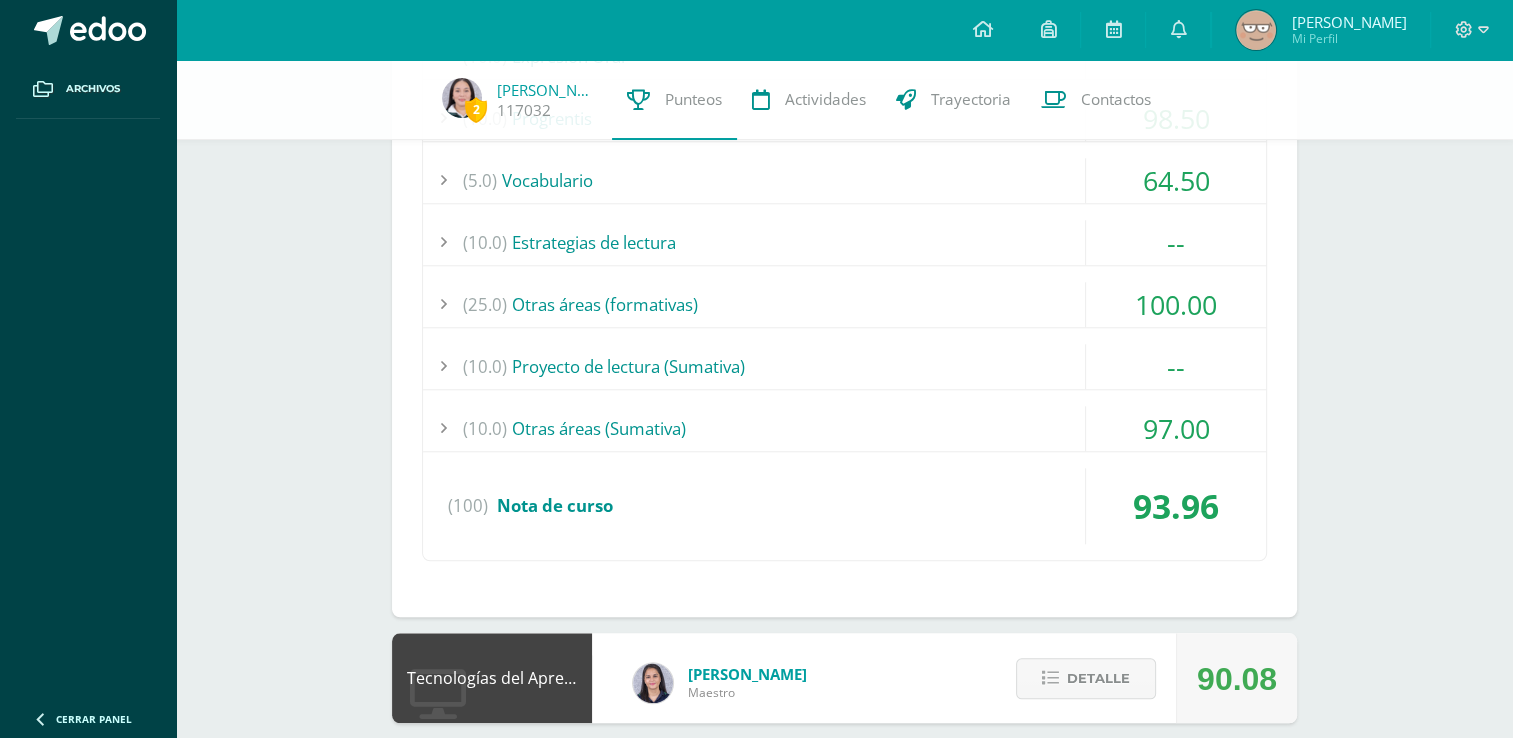 scroll, scrollTop: 1864, scrollLeft: 0, axis: vertical 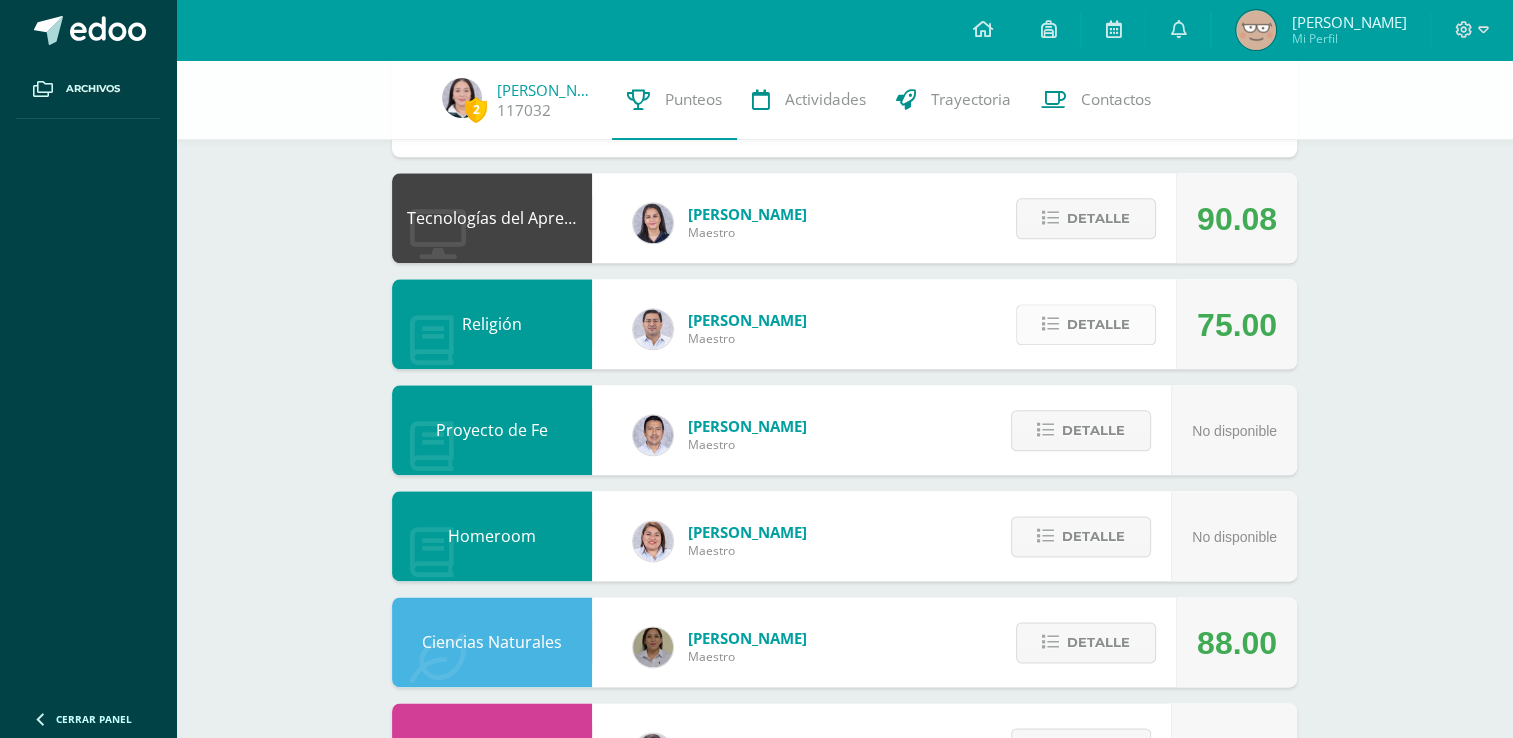 click on "Detalle" at bounding box center [1098, 324] 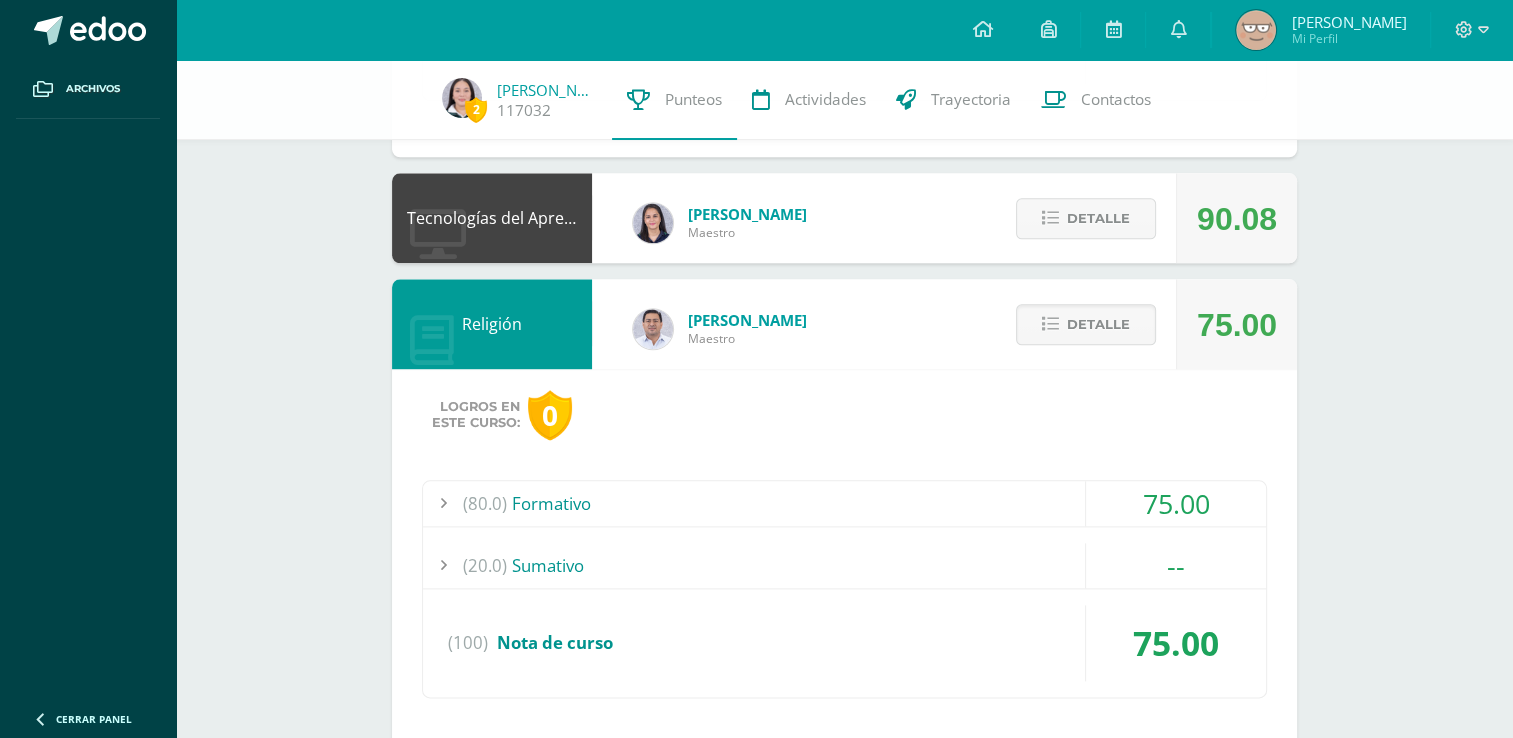 click on "75.00" at bounding box center [1176, 503] 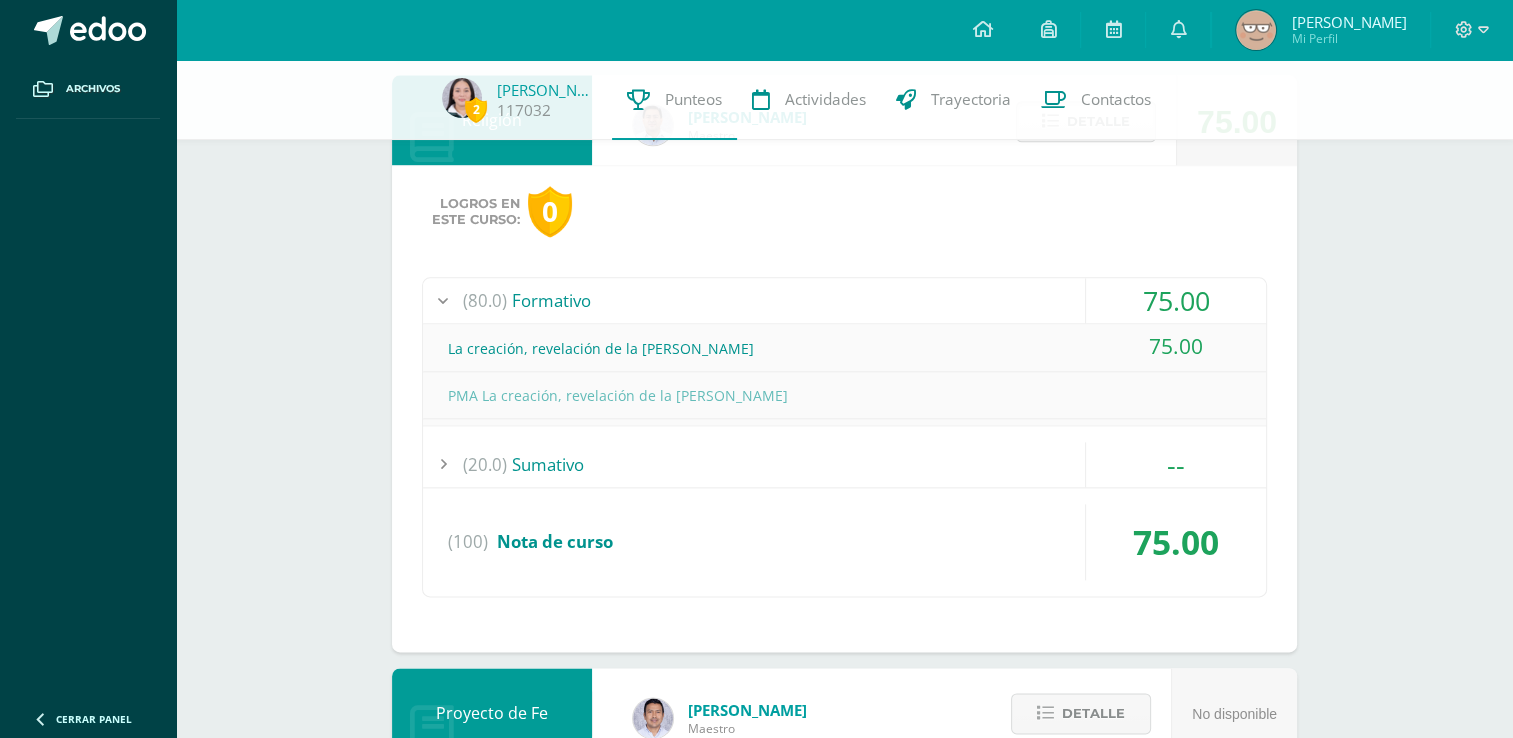 scroll, scrollTop: 1940, scrollLeft: 0, axis: vertical 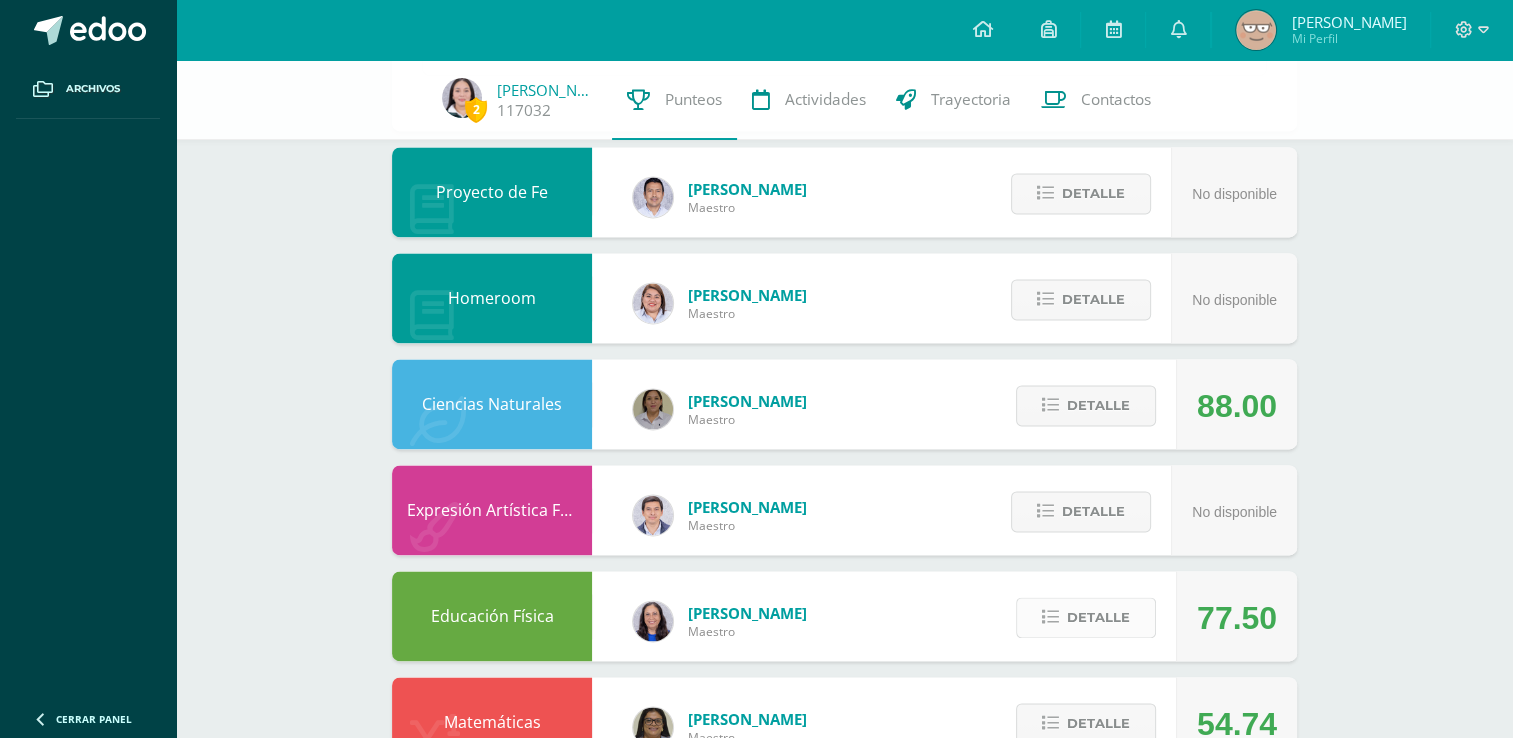 click at bounding box center (1050, 617) 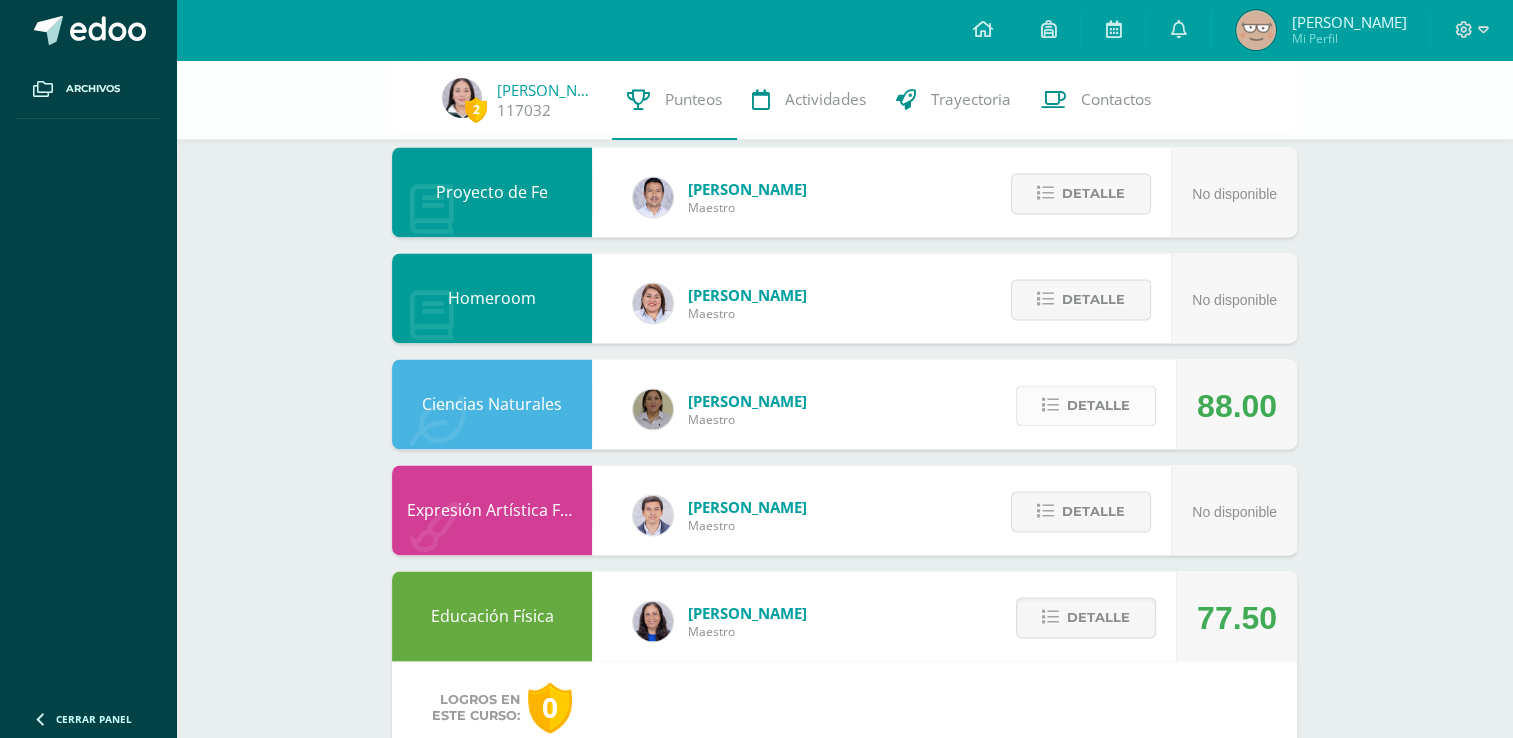 click on "Detalle" at bounding box center [1098, 405] 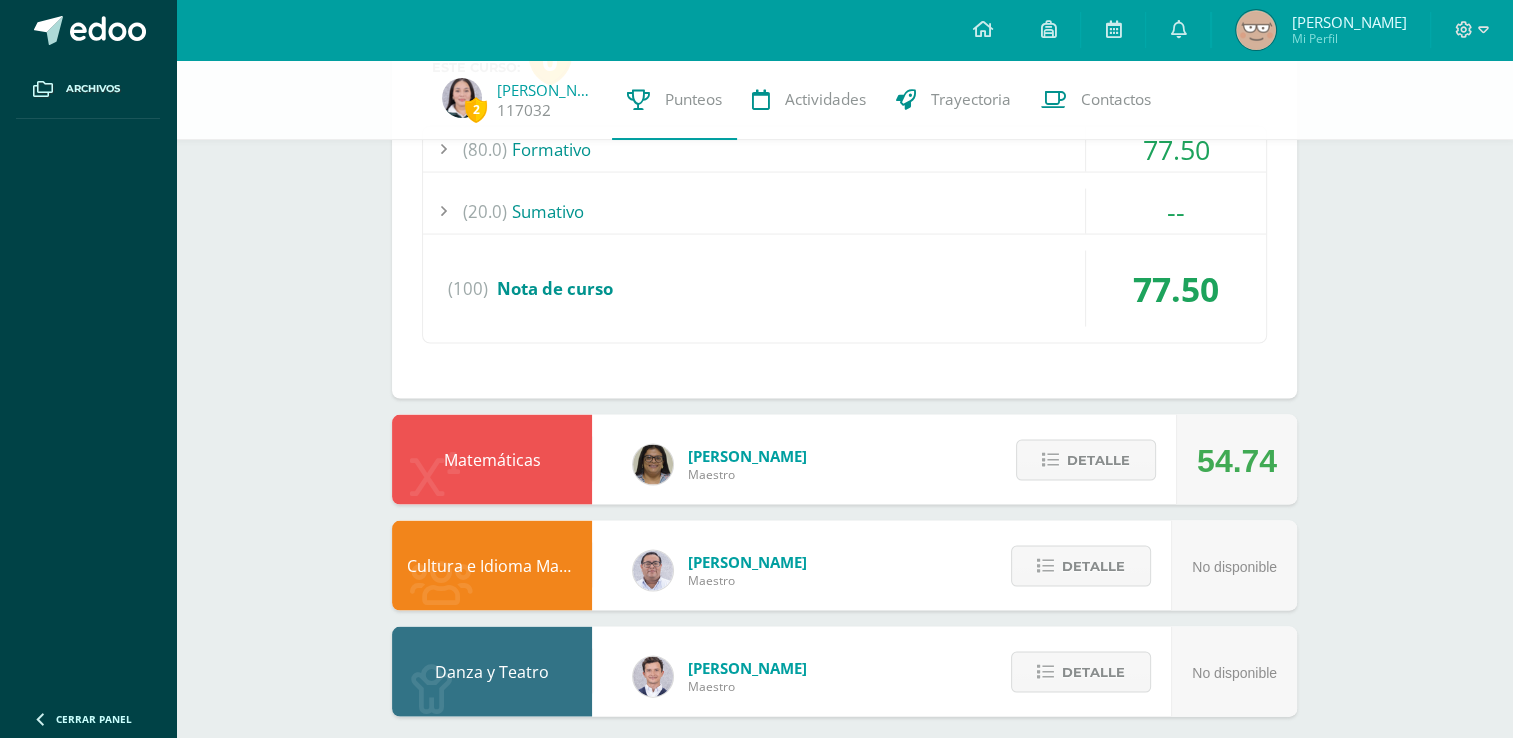scroll, scrollTop: 4041, scrollLeft: 0, axis: vertical 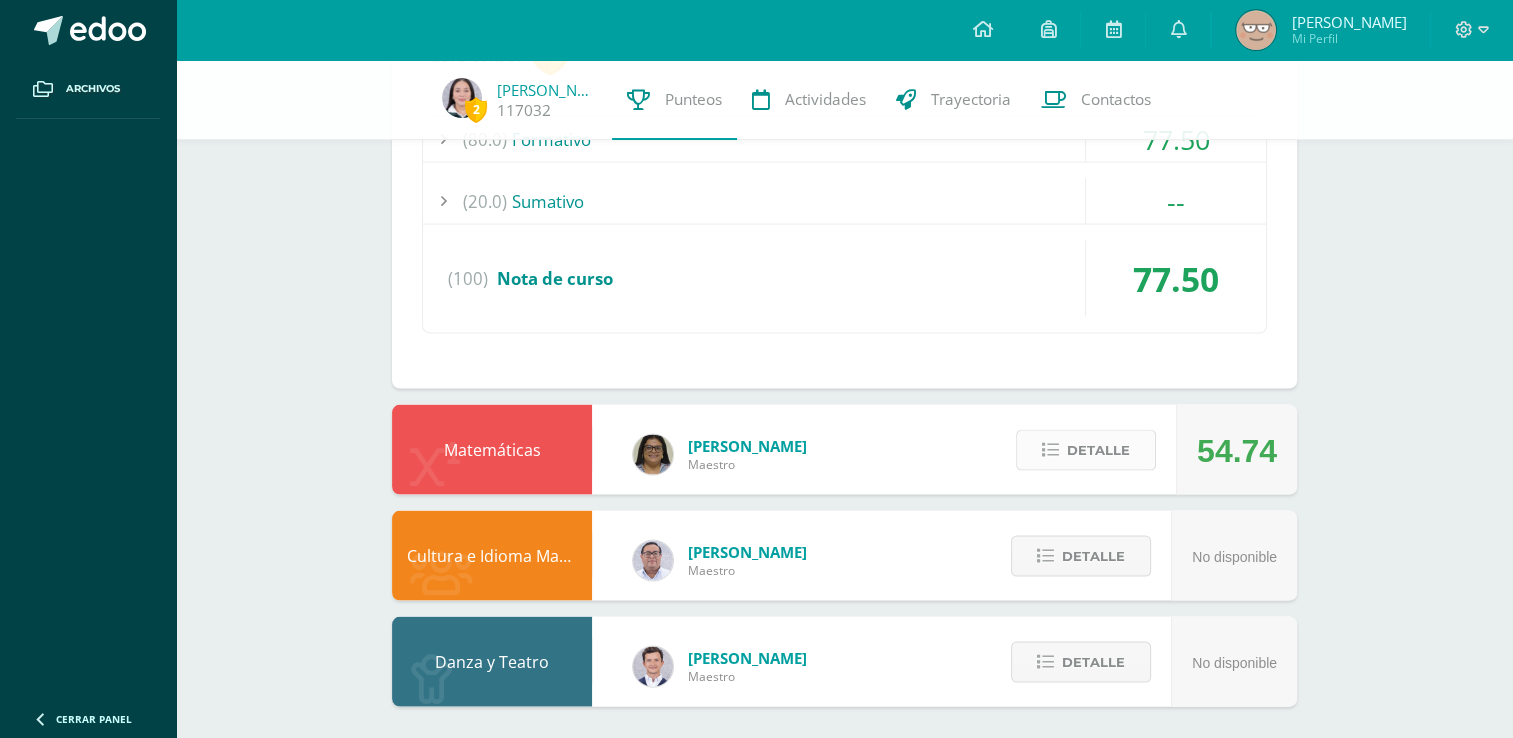 click on "Detalle" at bounding box center (1086, 450) 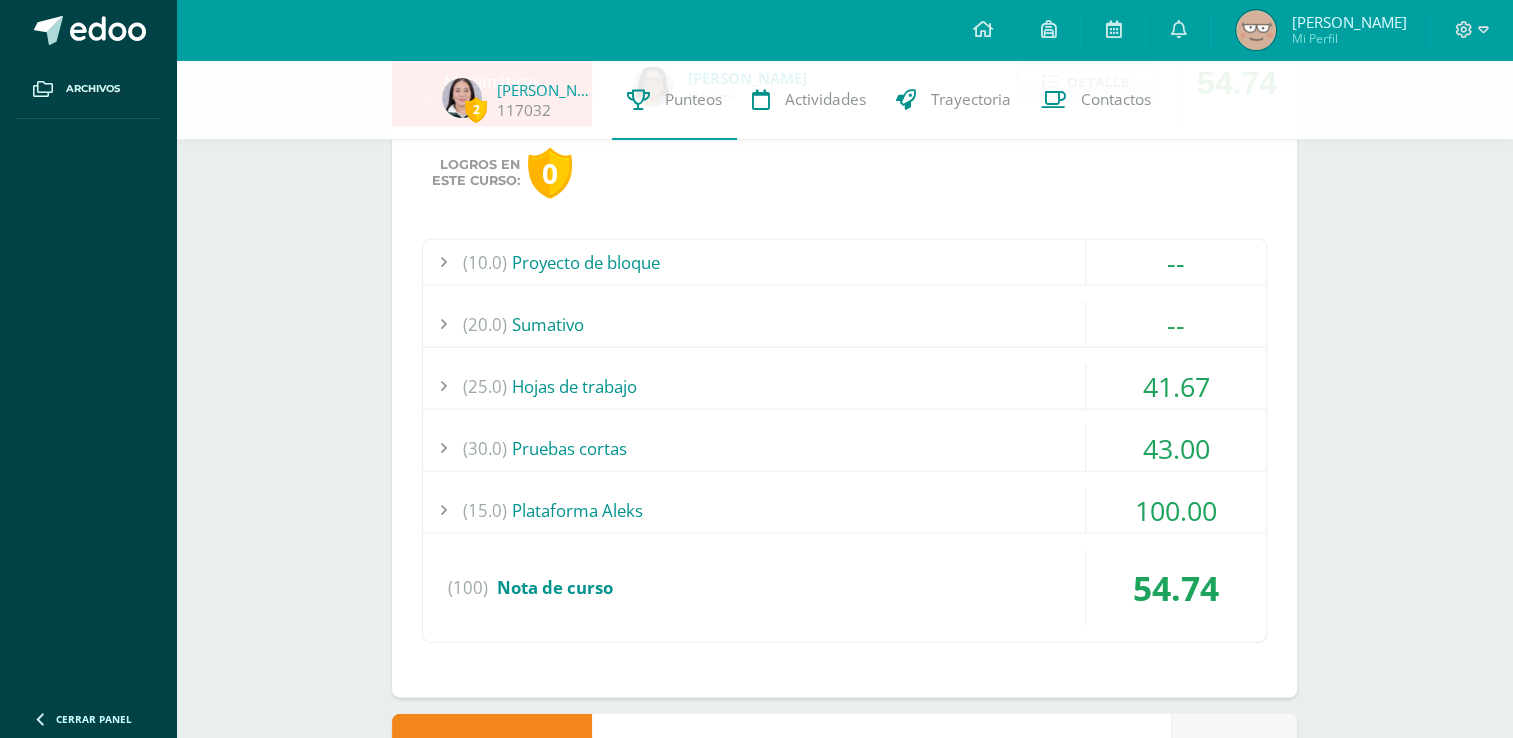scroll, scrollTop: 4434, scrollLeft: 0, axis: vertical 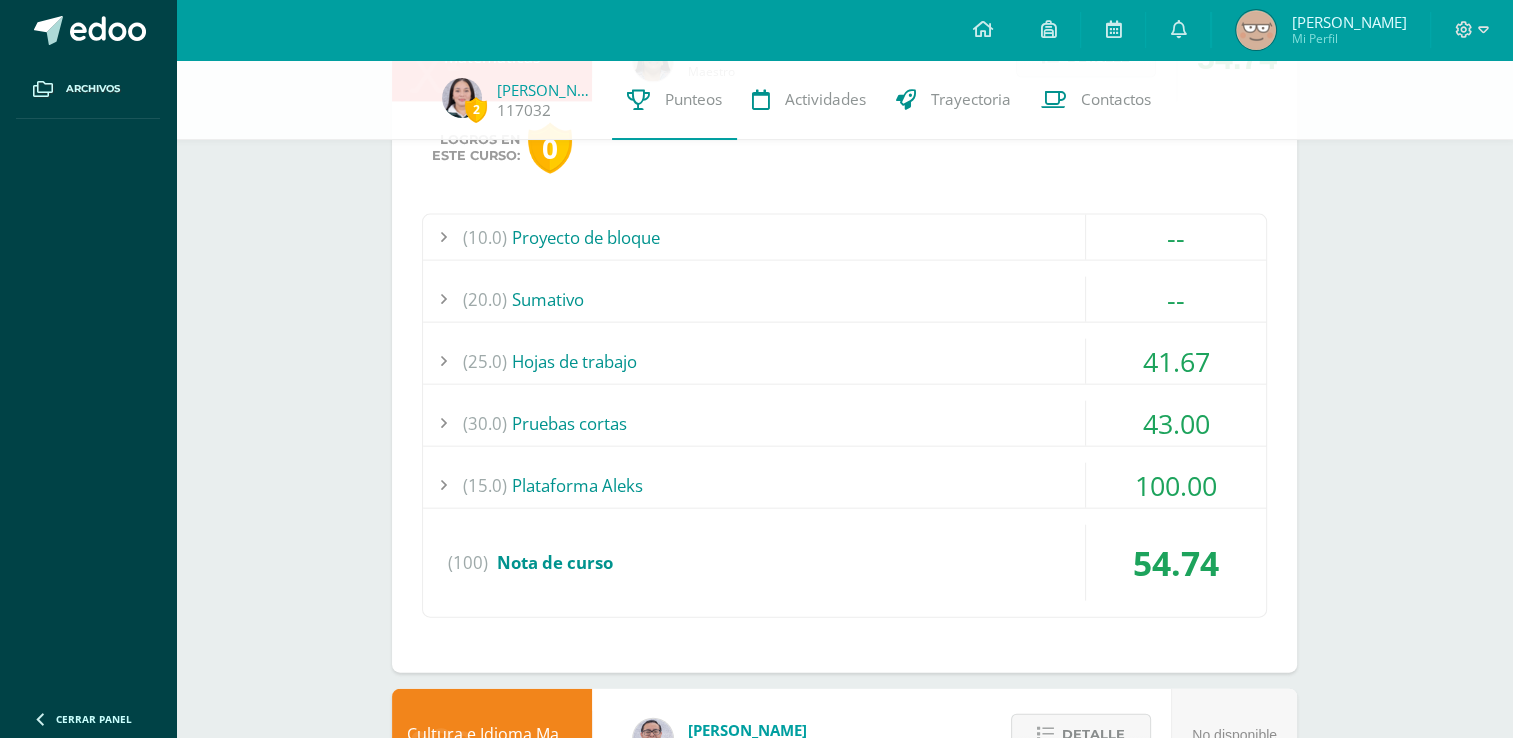 click on "100.00" at bounding box center [1176, 485] 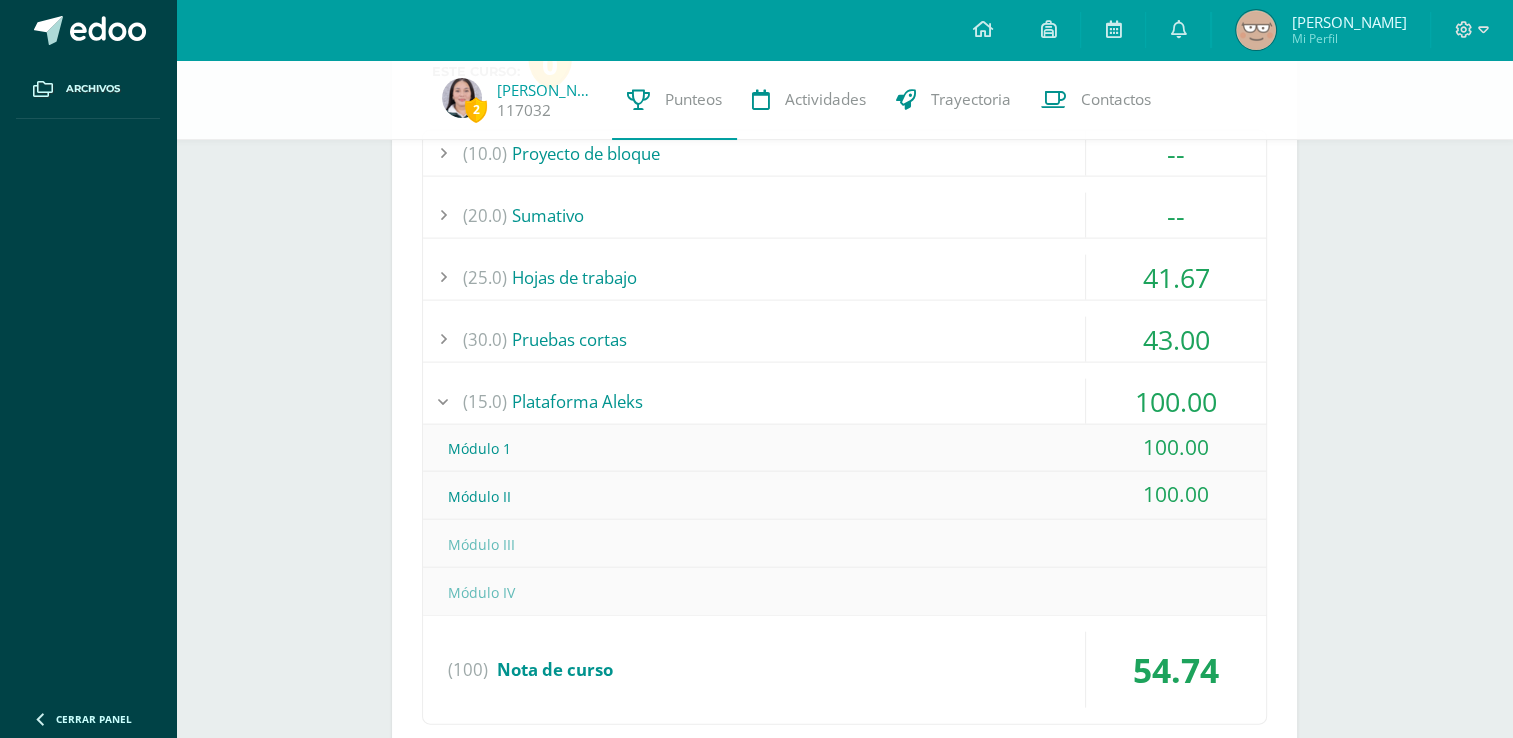 scroll, scrollTop: 4333, scrollLeft: 0, axis: vertical 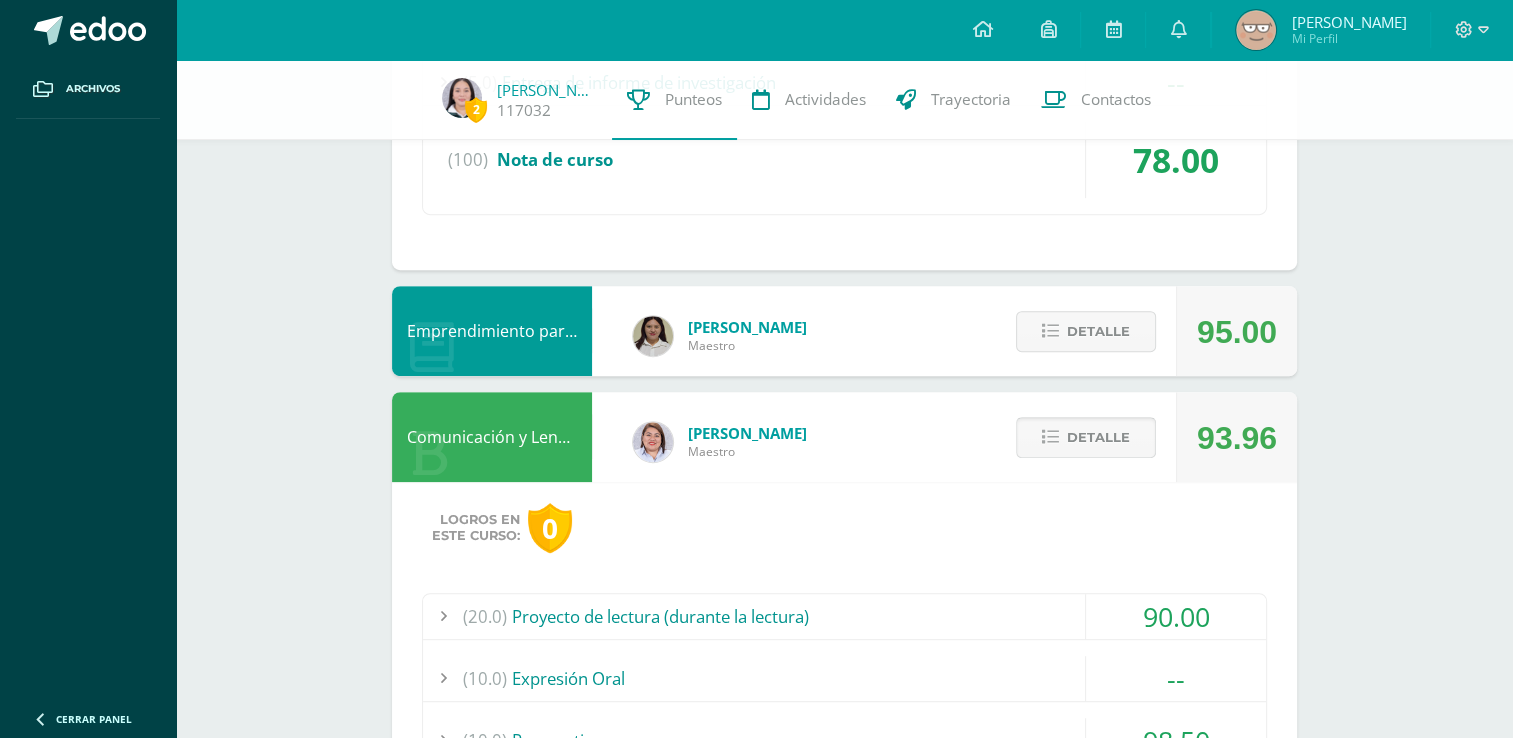 click on "Detalle" at bounding box center (1086, 437) 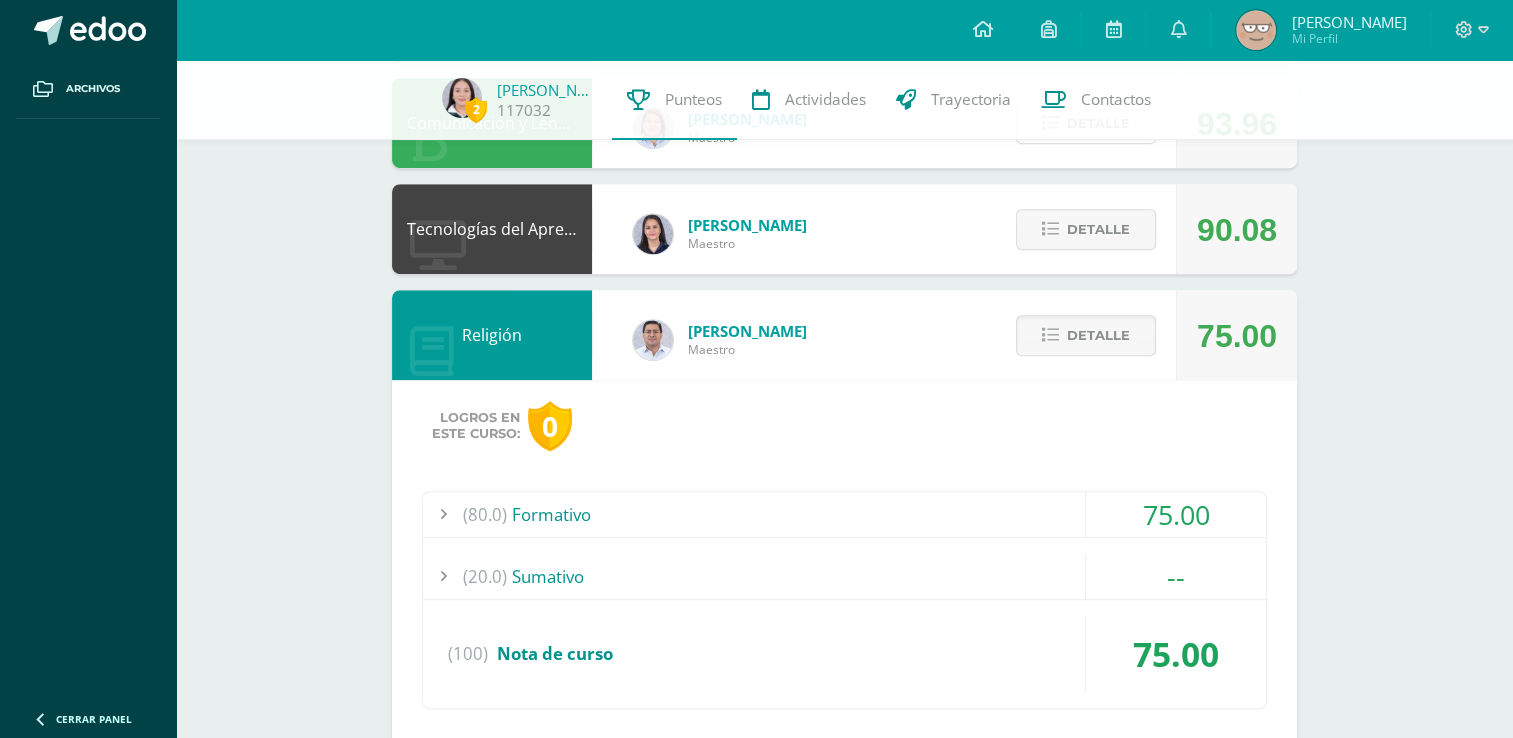 scroll, scrollTop: 1154, scrollLeft: 0, axis: vertical 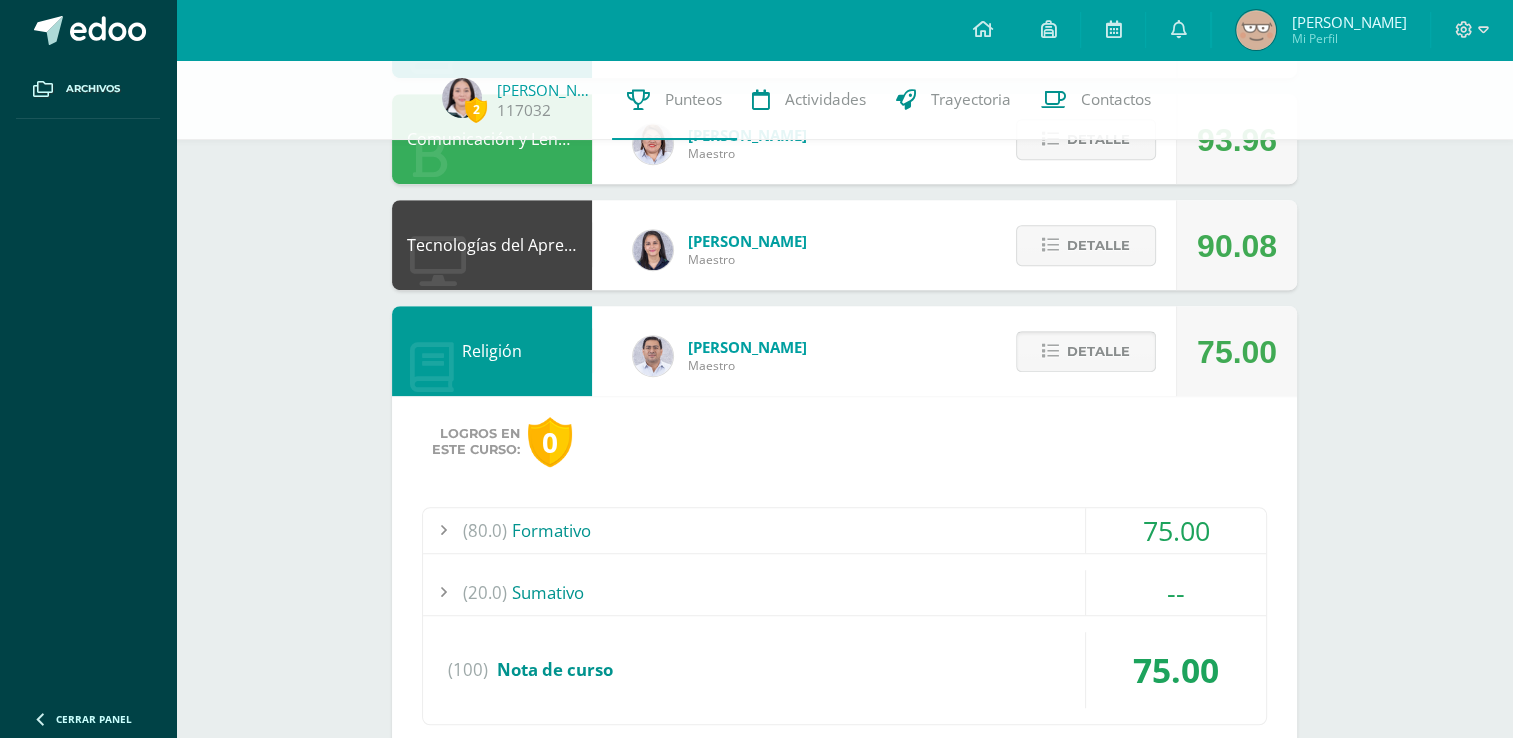 click on "Detalle" at bounding box center [1086, 351] 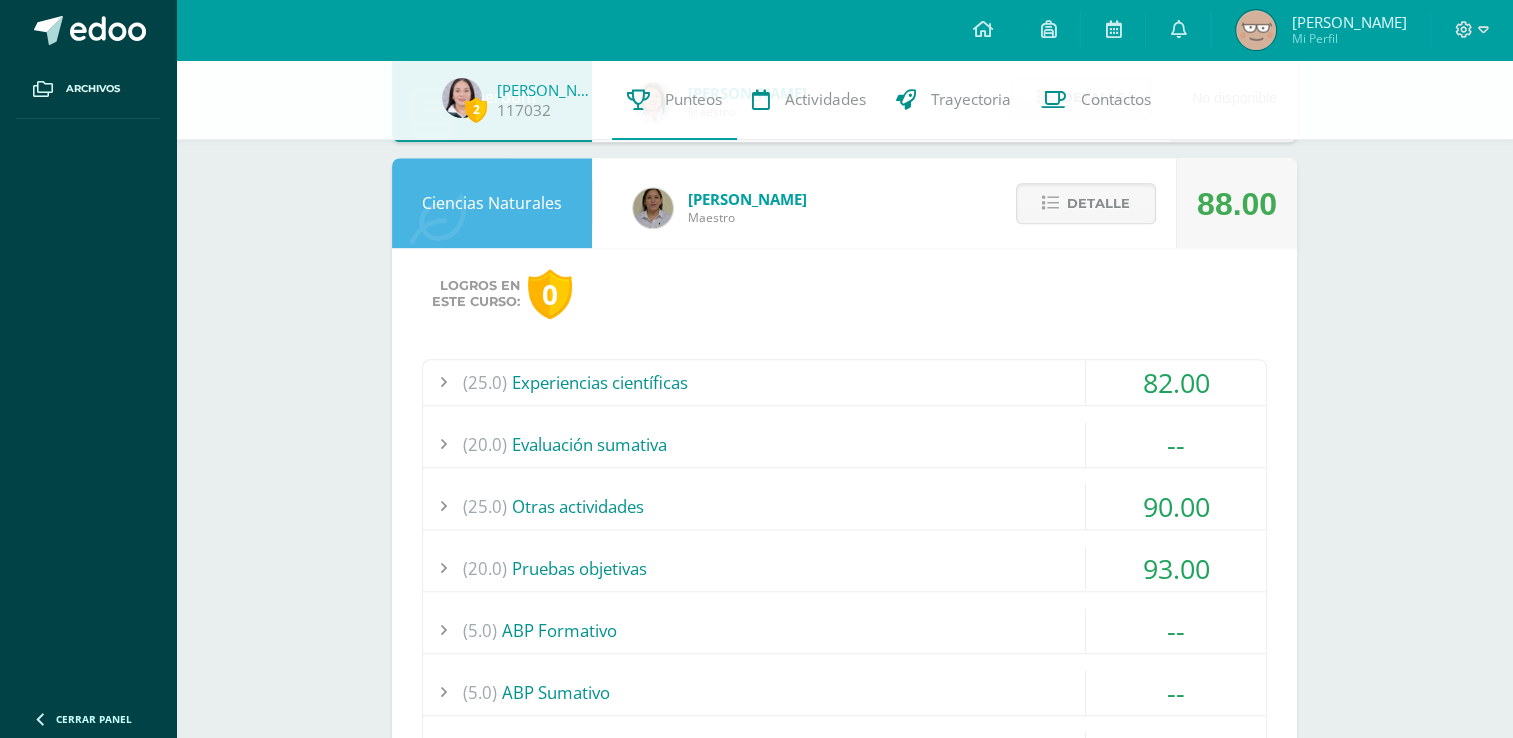scroll, scrollTop: 1541, scrollLeft: 0, axis: vertical 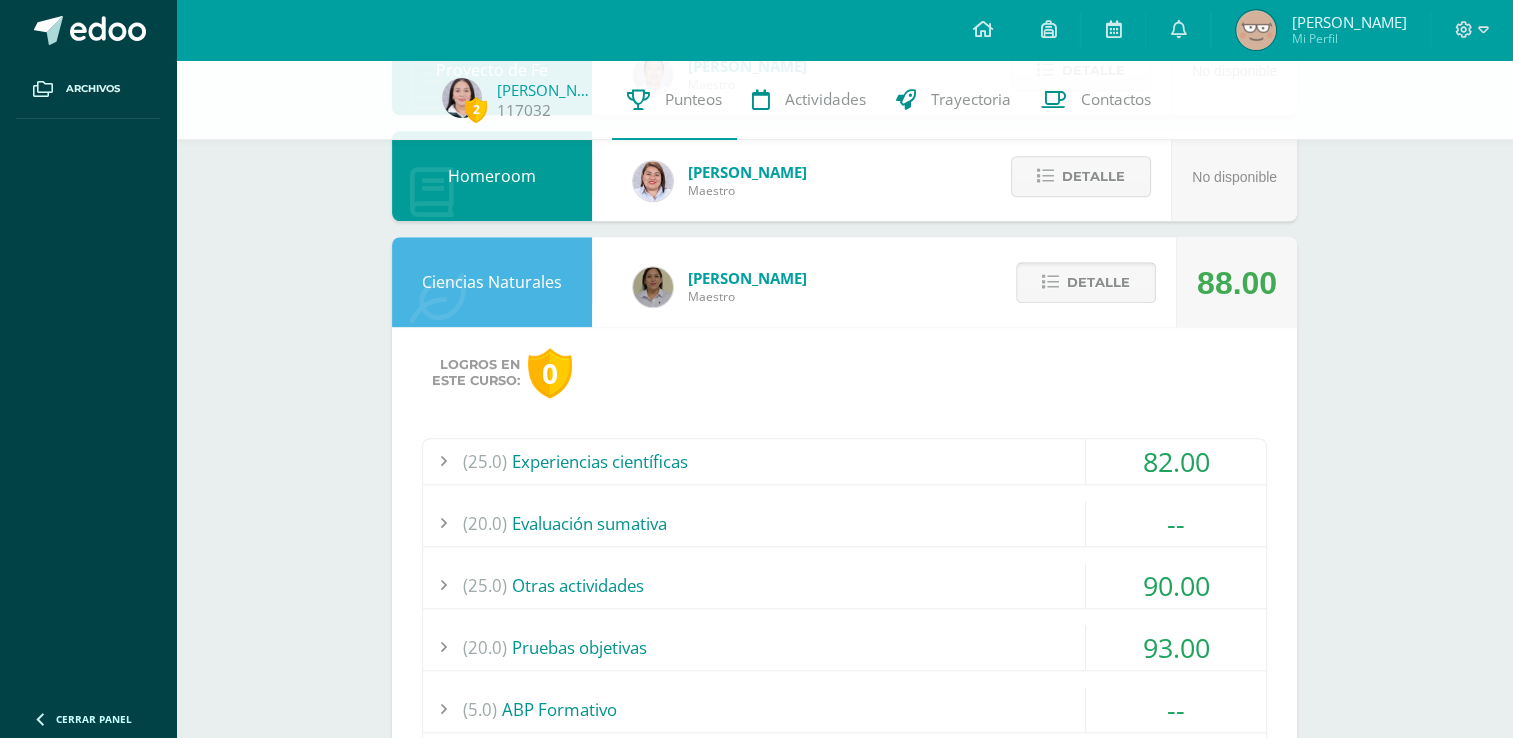 drag, startPoint x: 1106, startPoint y: 287, endPoint x: 1128, endPoint y: 276, distance: 24.596748 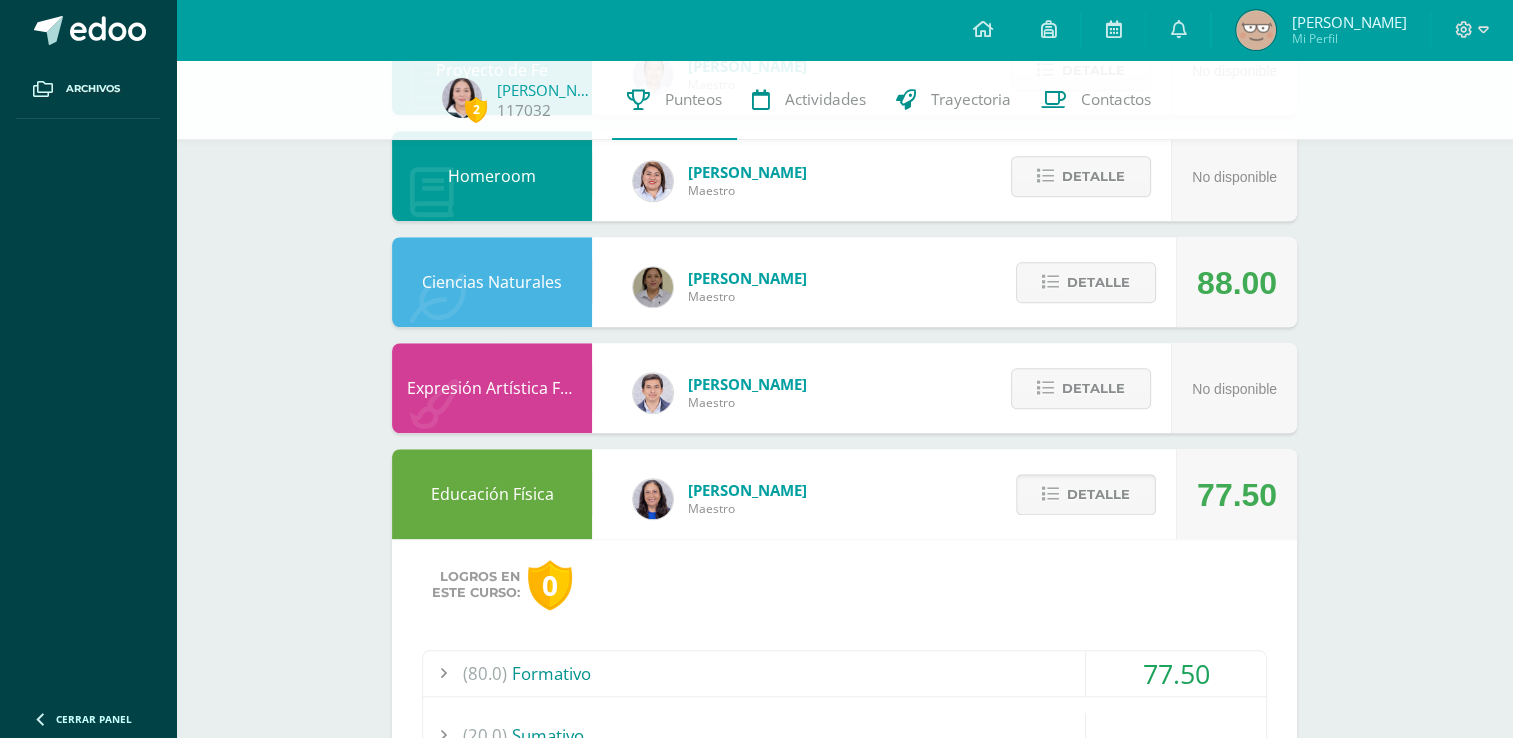 click on "Detalle" at bounding box center (1086, 494) 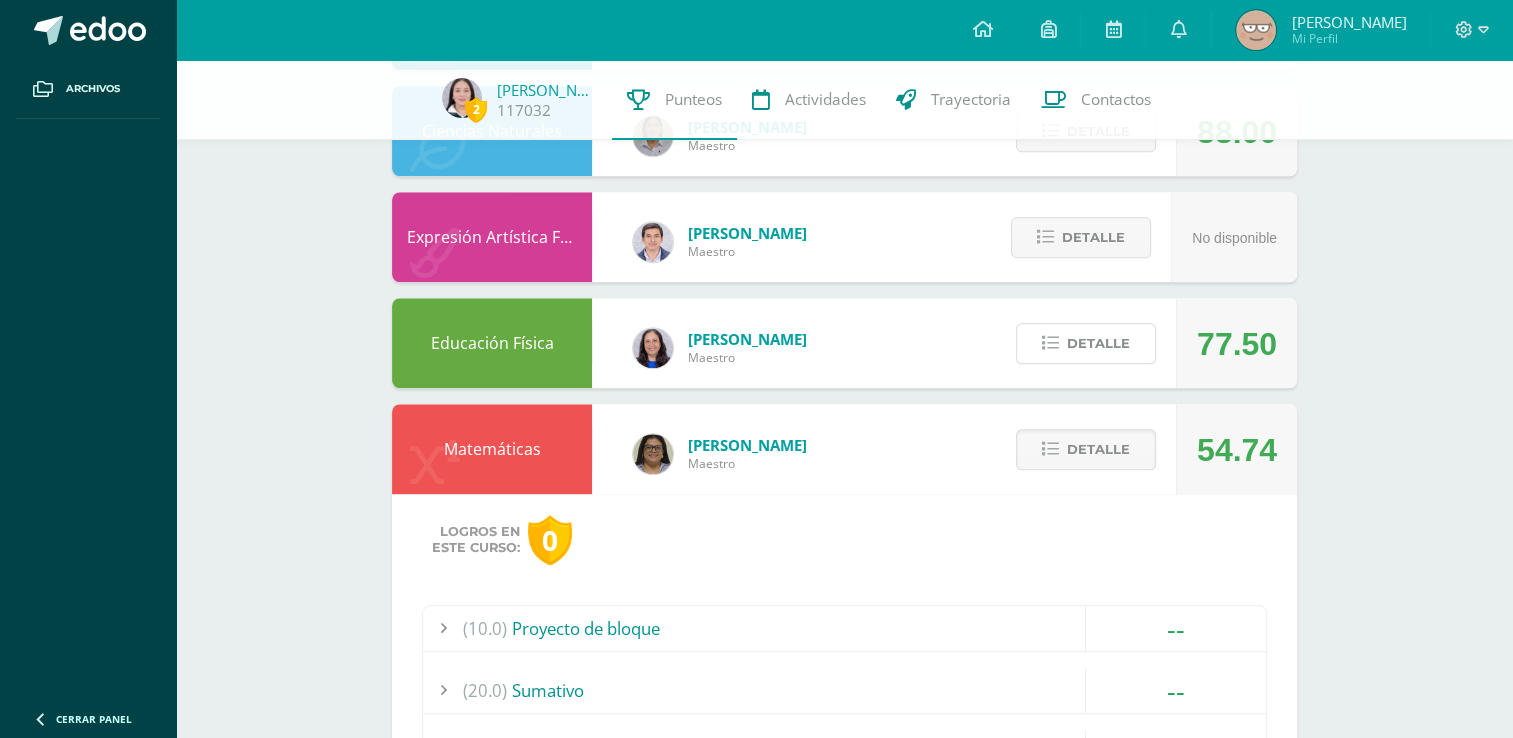 scroll, scrollTop: 1905, scrollLeft: 0, axis: vertical 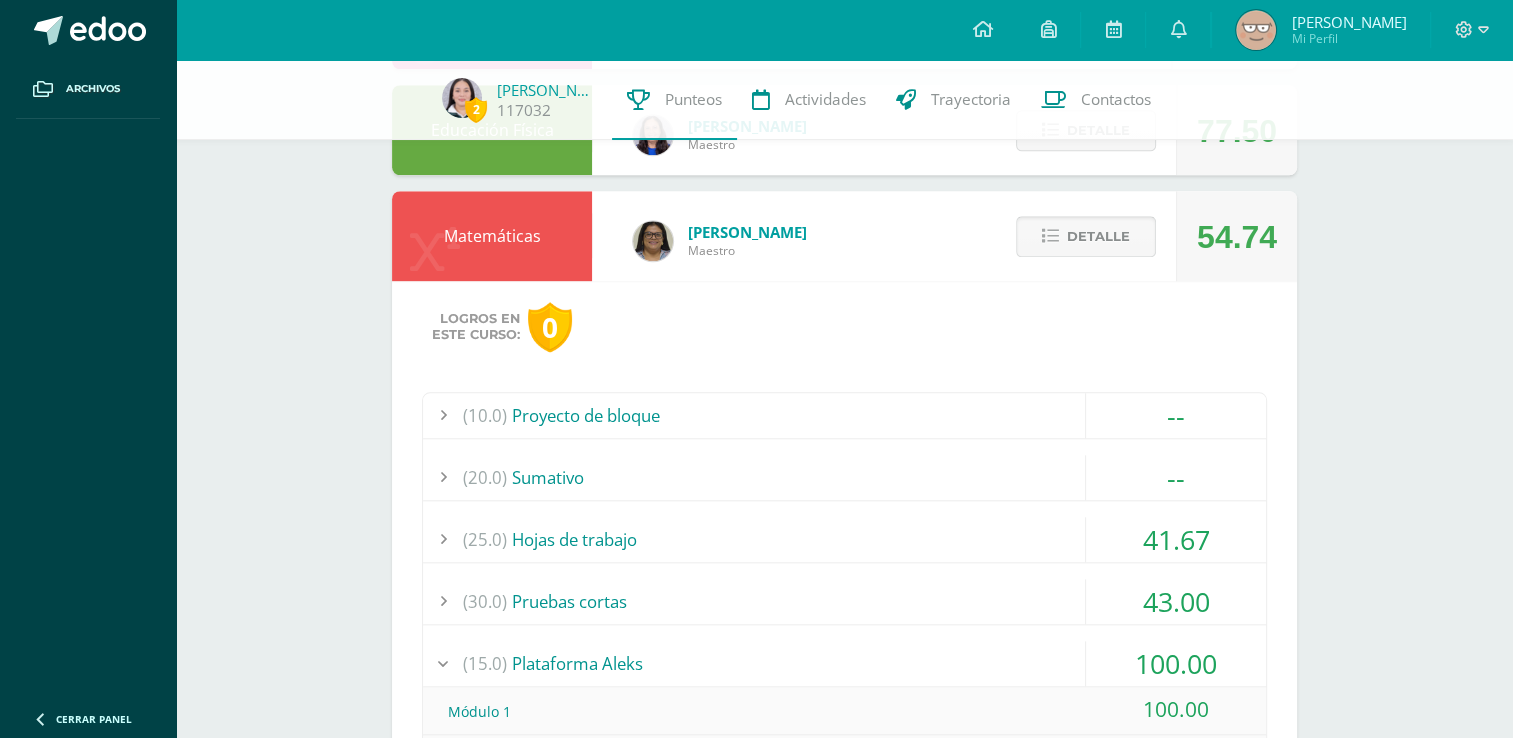 click on "Detalle" at bounding box center [1098, 236] 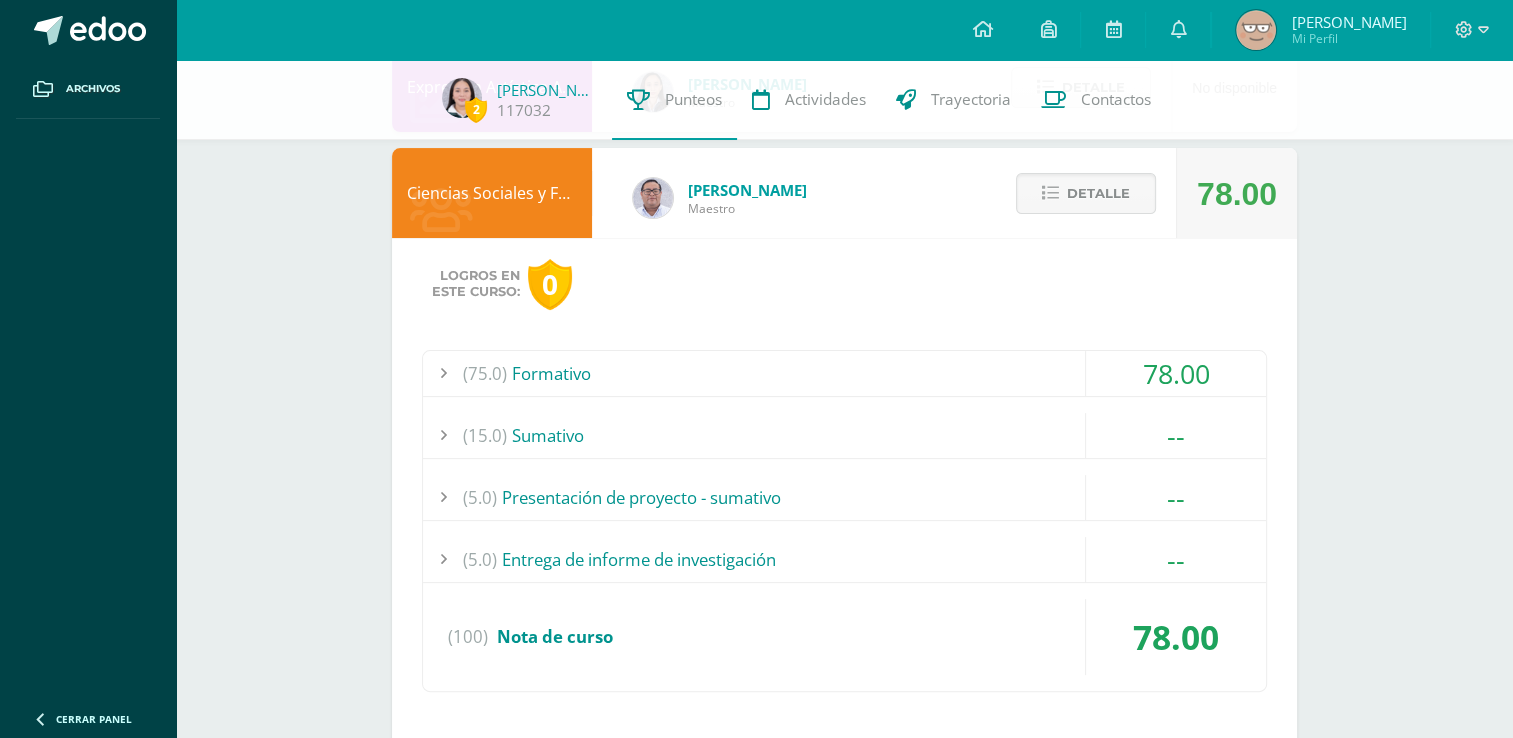scroll, scrollTop: 370, scrollLeft: 0, axis: vertical 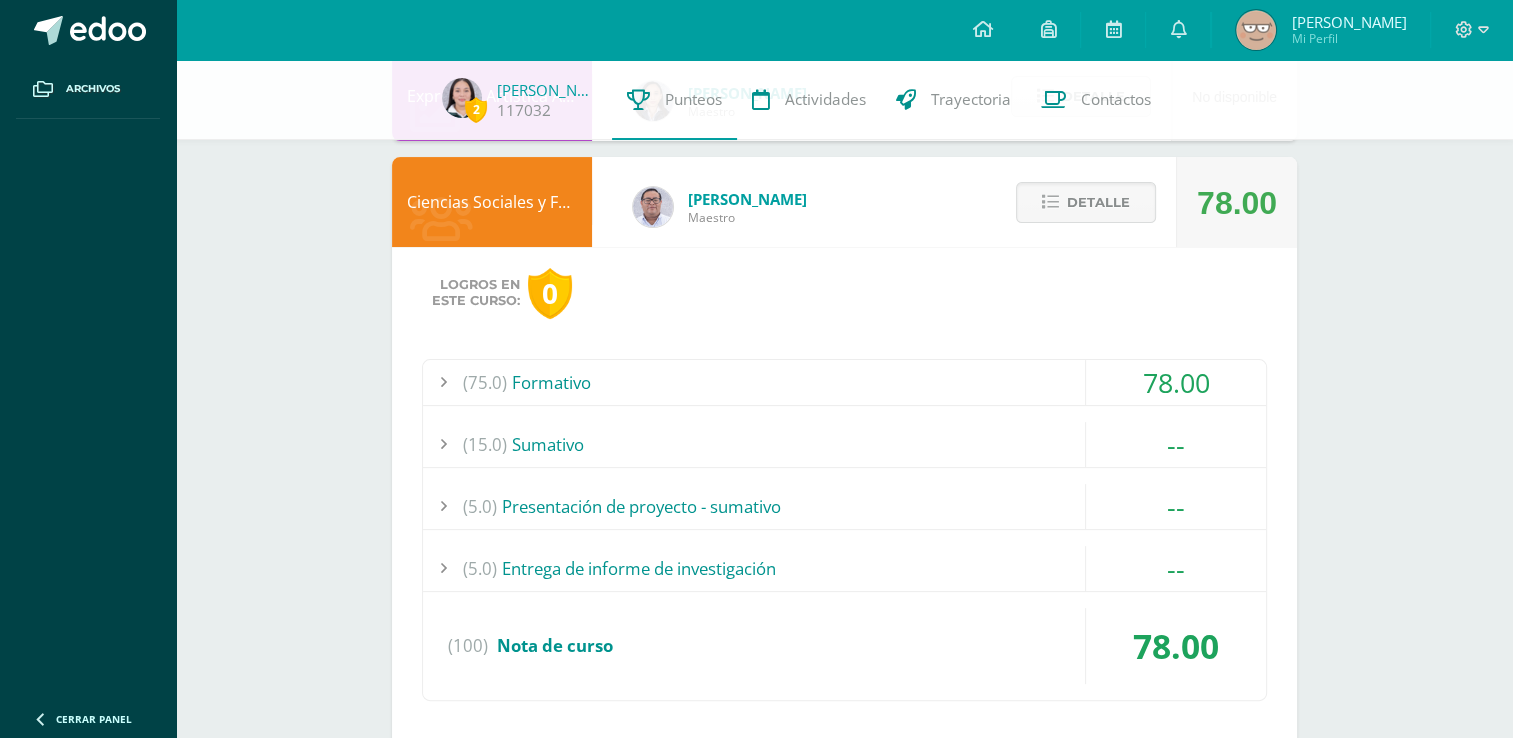 click on "Detalle" at bounding box center (1081, 202) 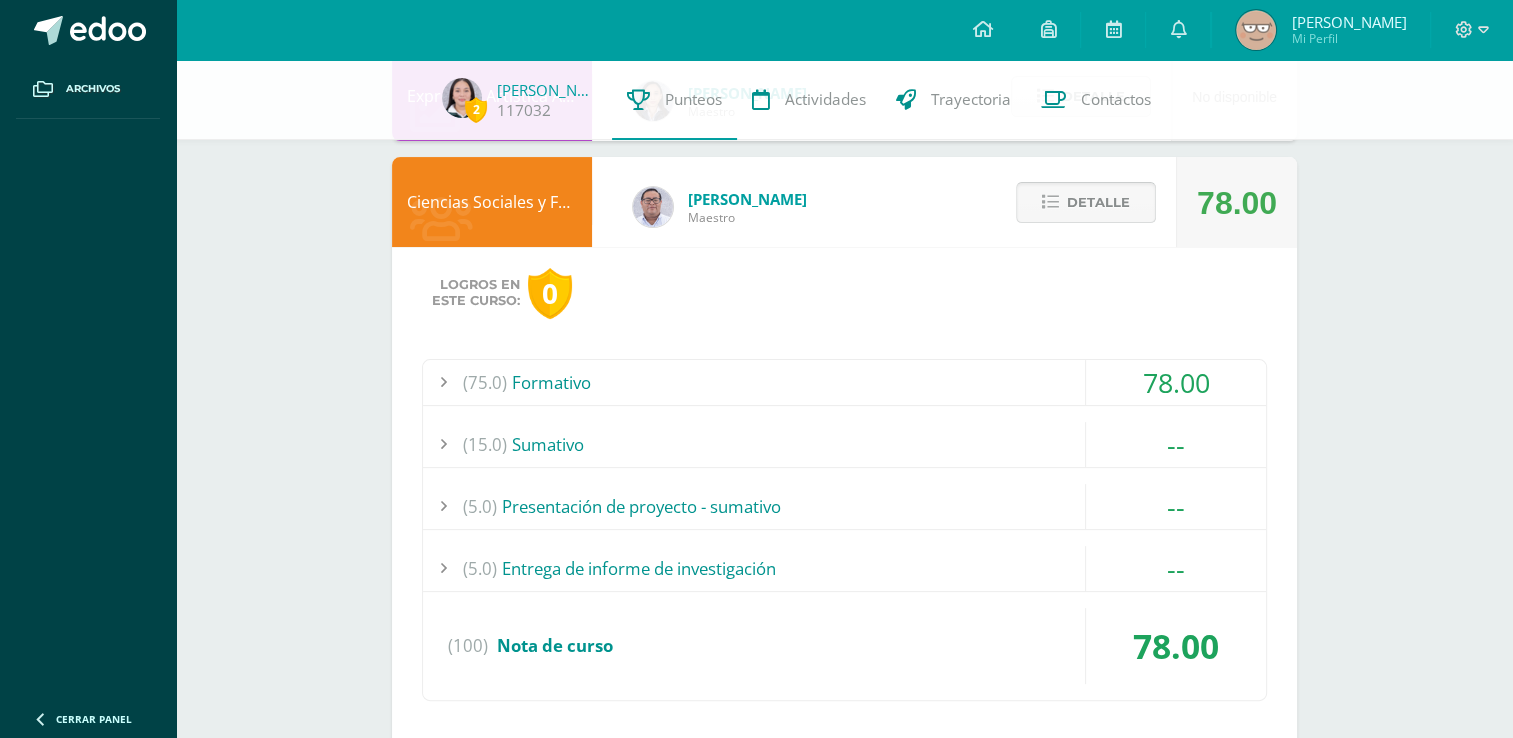 click on "Detalle" at bounding box center (1098, 202) 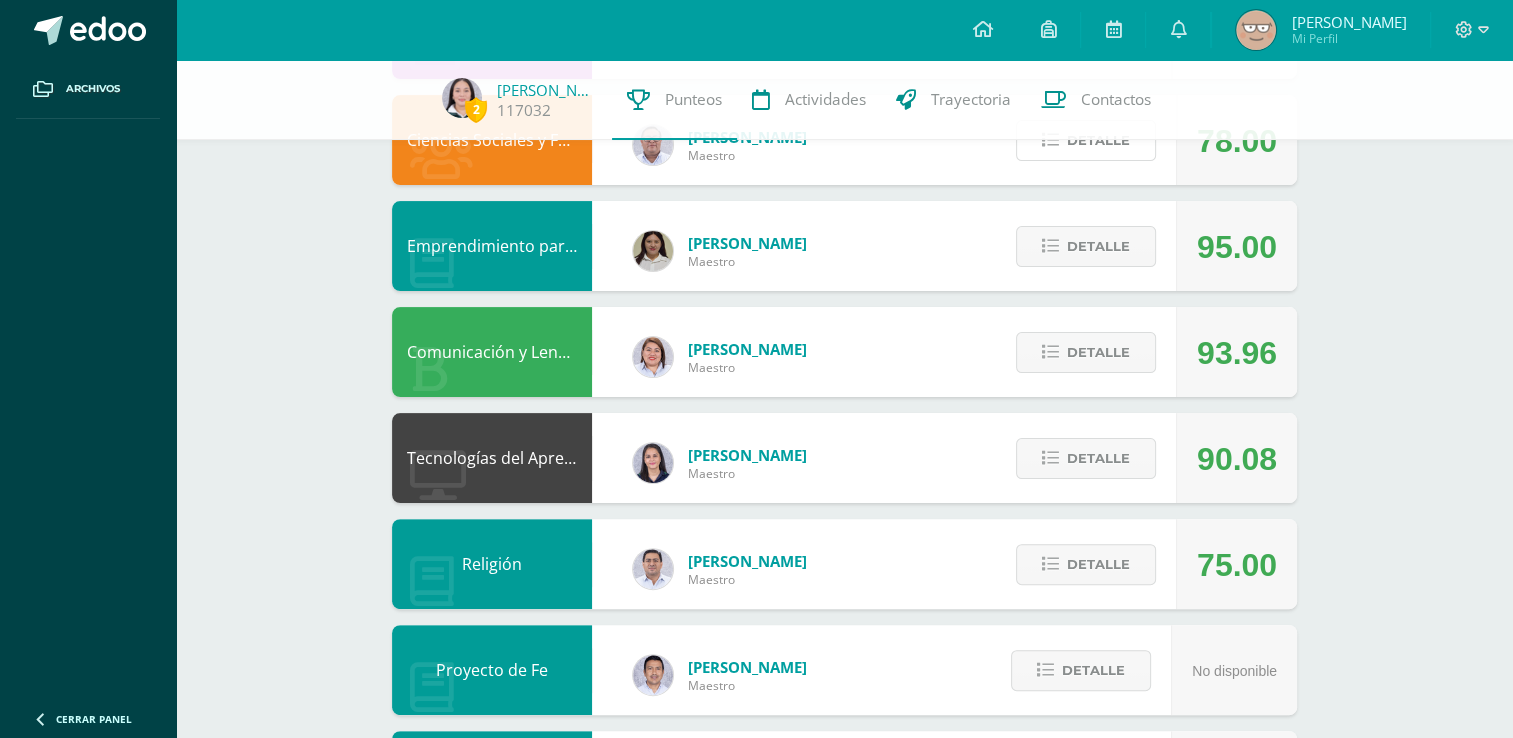 scroll, scrollTop: 444, scrollLeft: 0, axis: vertical 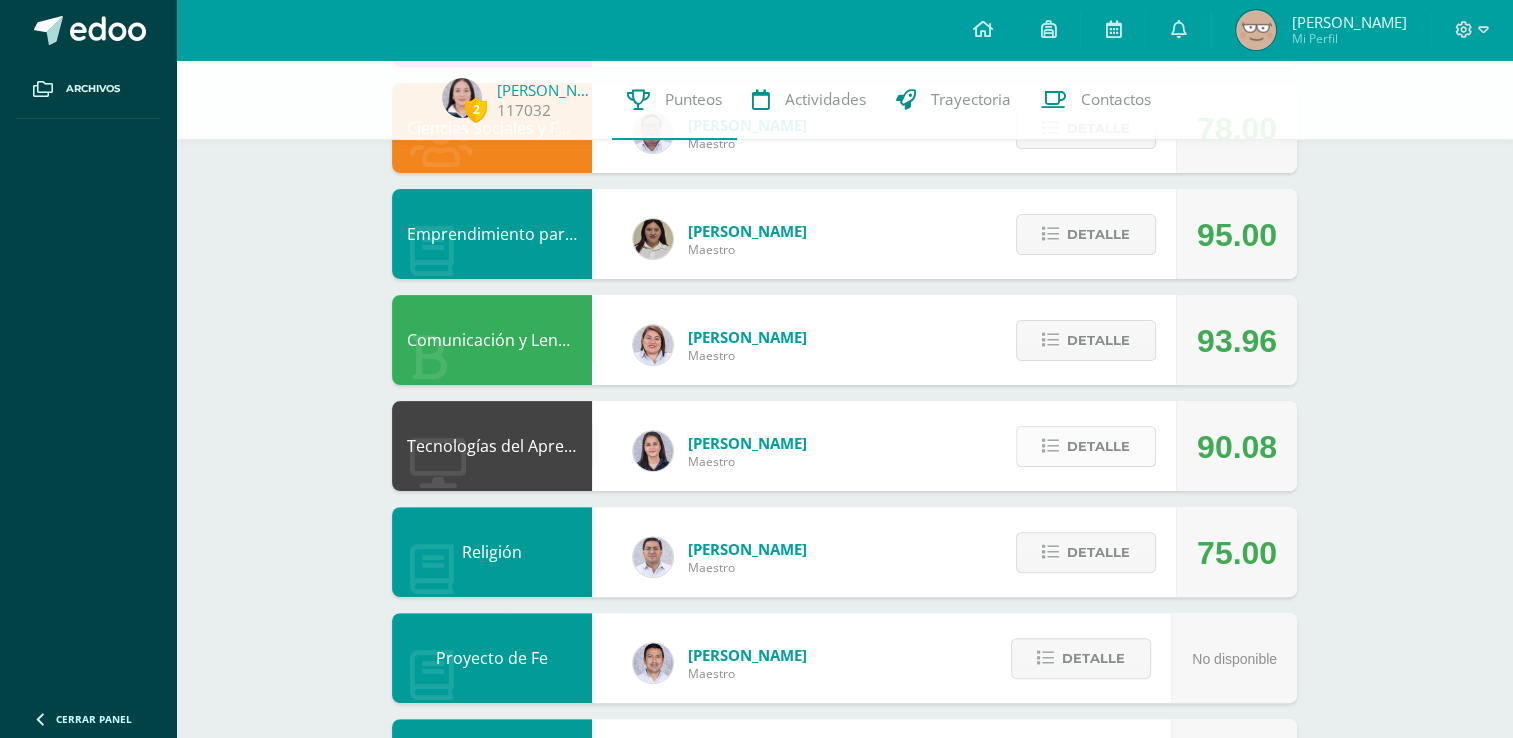 click on "Detalle" at bounding box center [1098, 446] 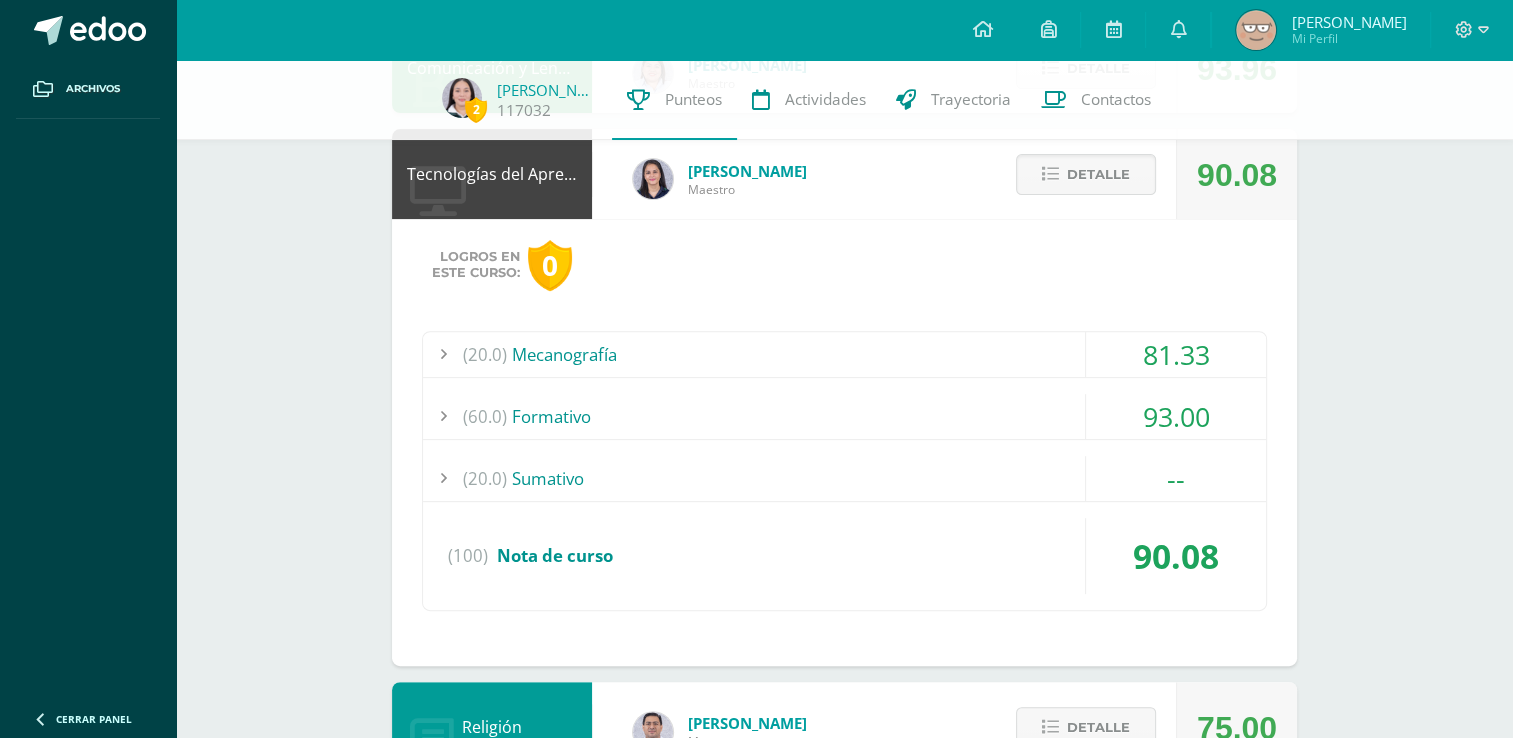 scroll, scrollTop: 766, scrollLeft: 0, axis: vertical 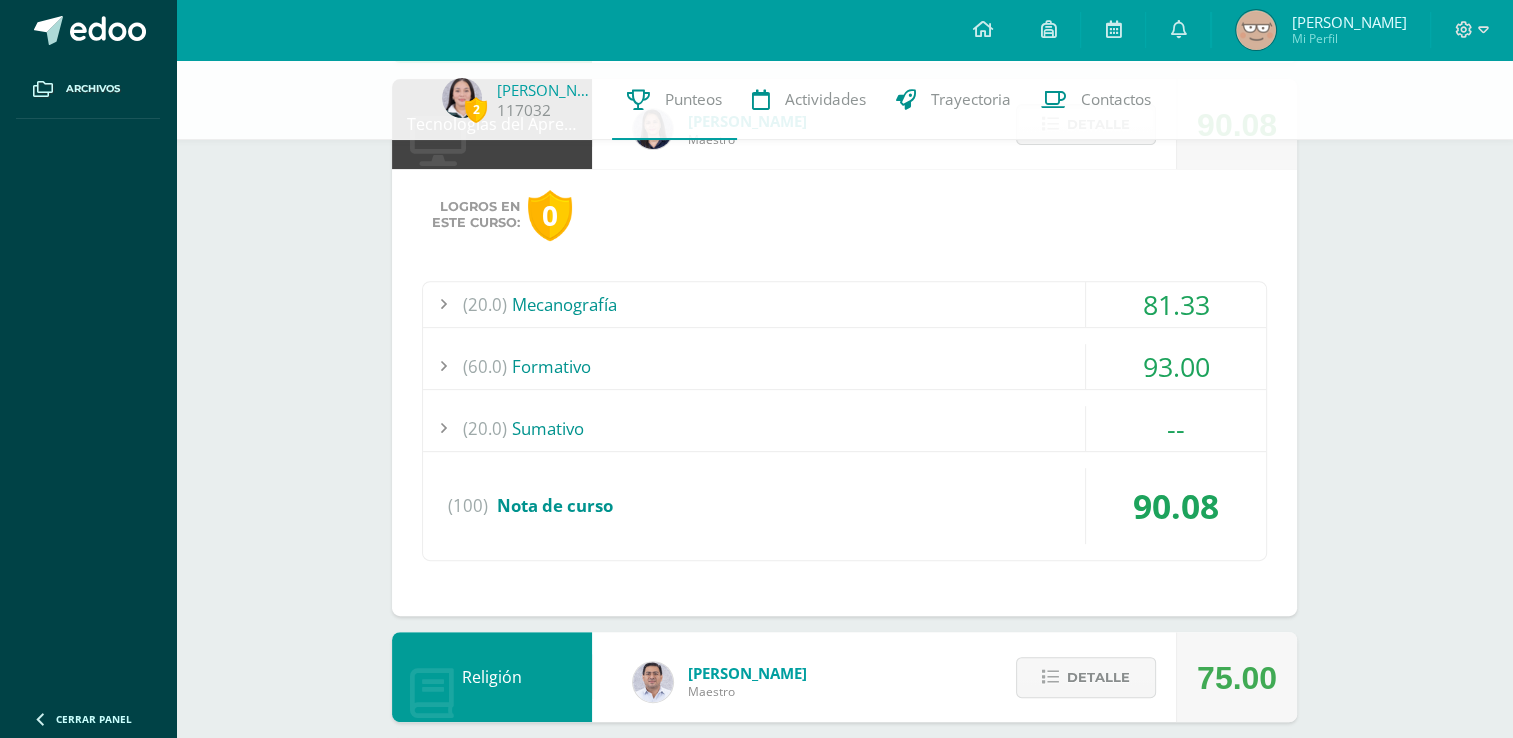 click on "81.33" at bounding box center (1176, 304) 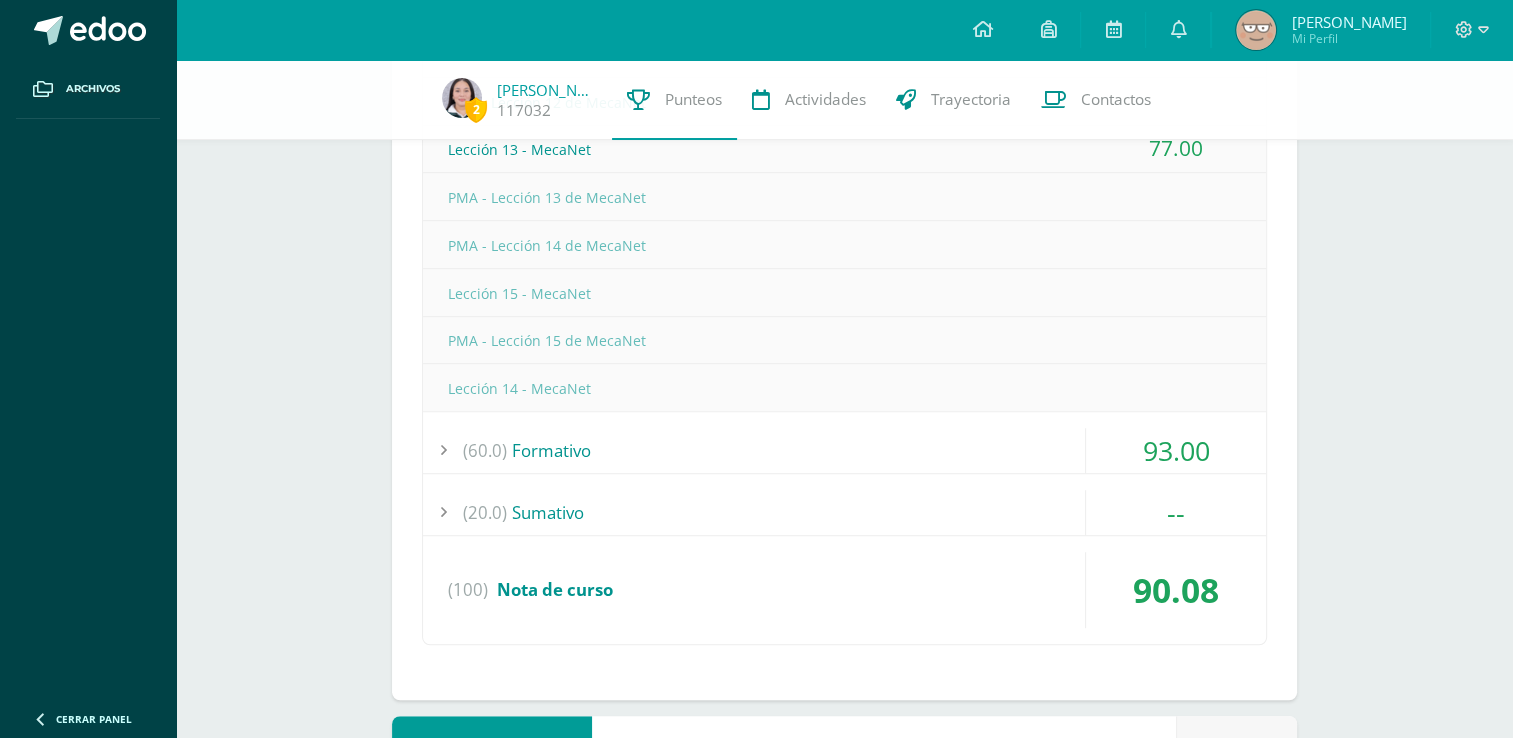 scroll, scrollTop: 1222, scrollLeft: 0, axis: vertical 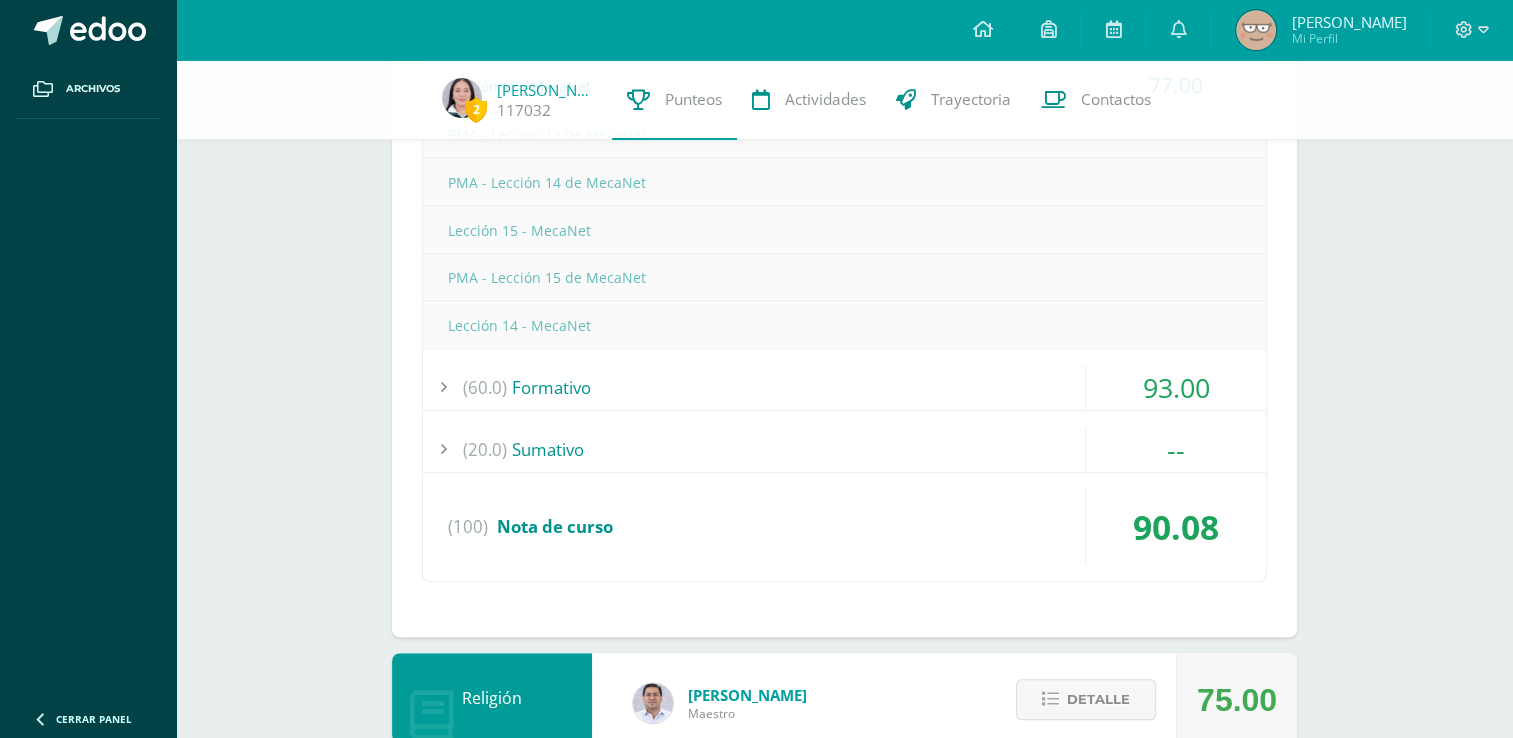 click on "93.00" at bounding box center (1176, 387) 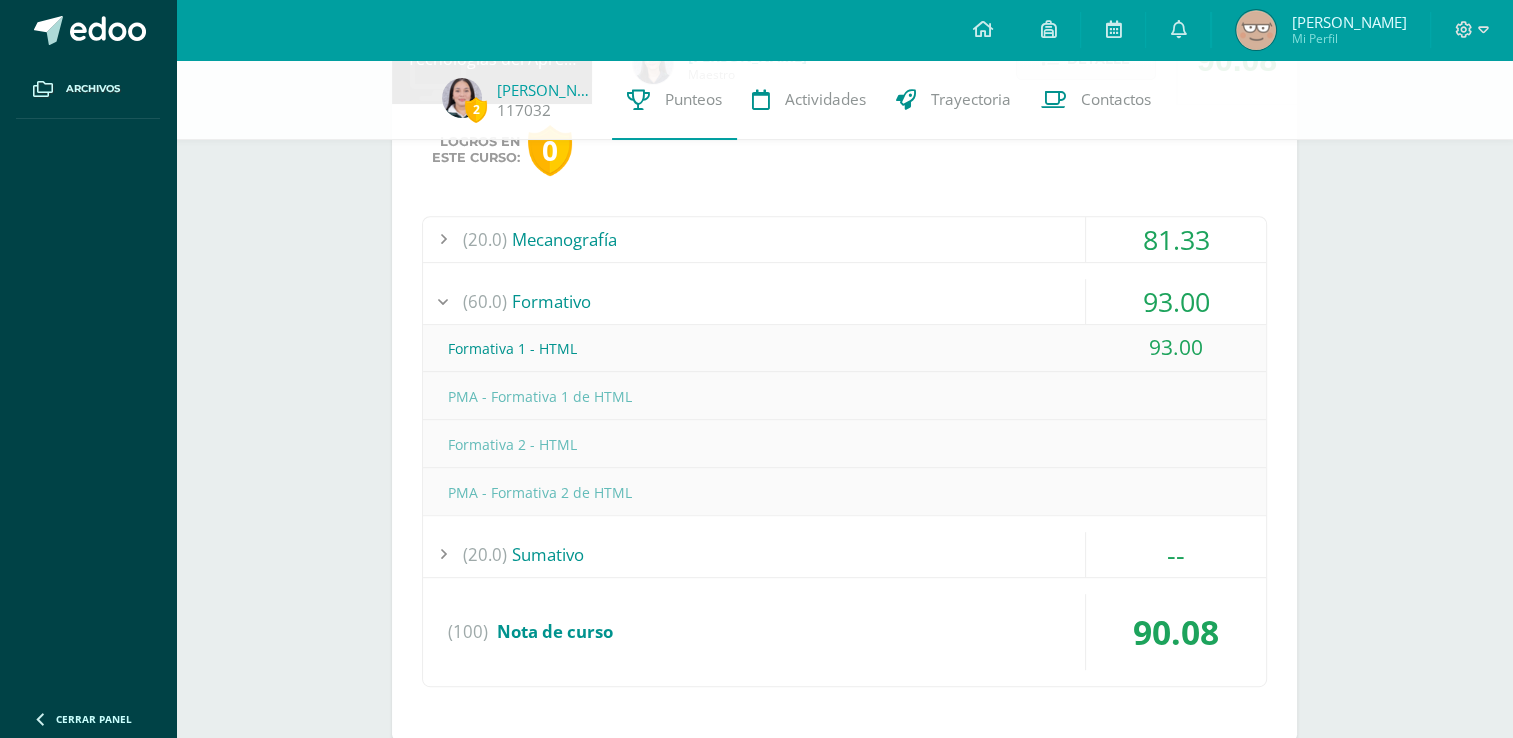 scroll, scrollTop: 822, scrollLeft: 0, axis: vertical 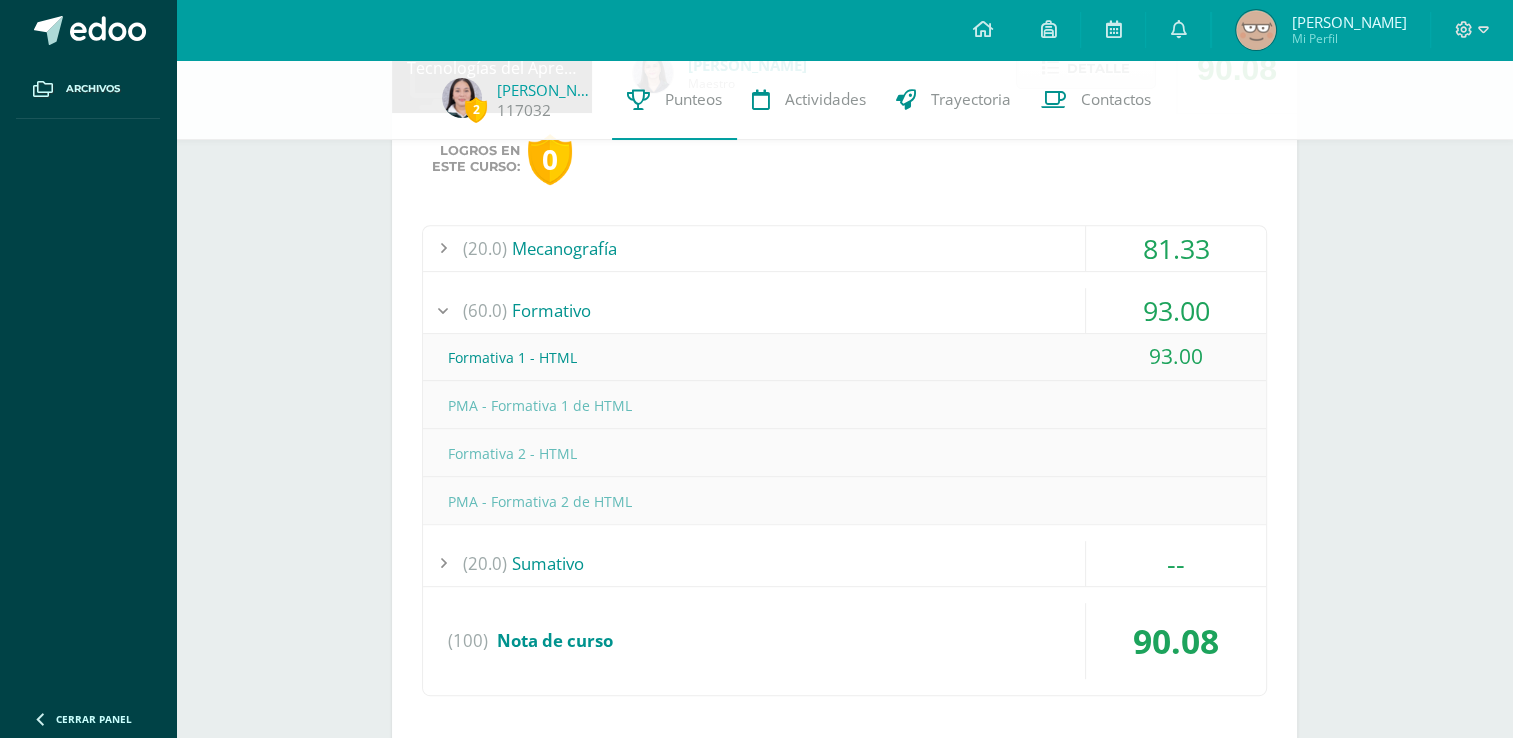 click on "--" at bounding box center (1176, 563) 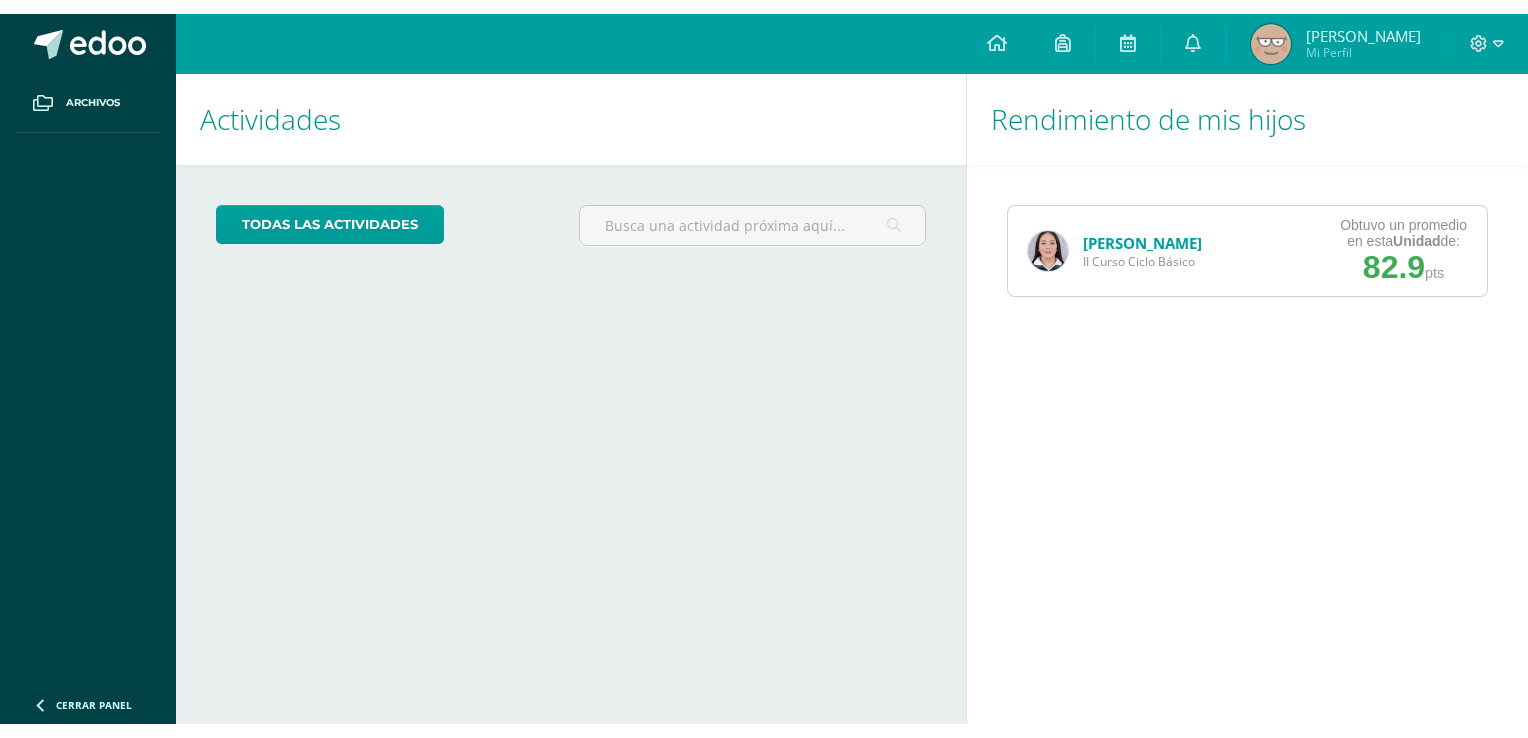 scroll, scrollTop: 0, scrollLeft: 0, axis: both 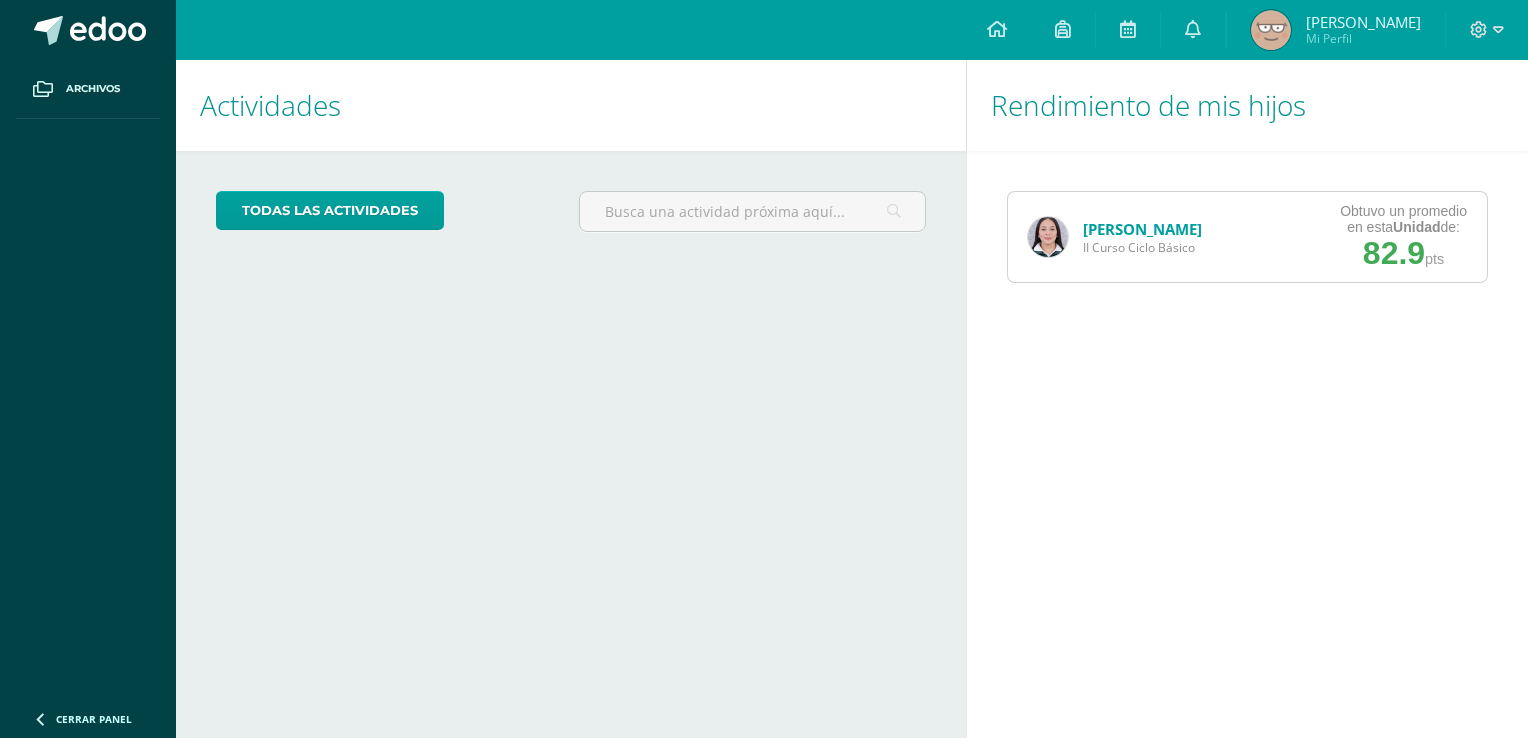 click on "[PERSON_NAME]" at bounding box center [1142, 229] 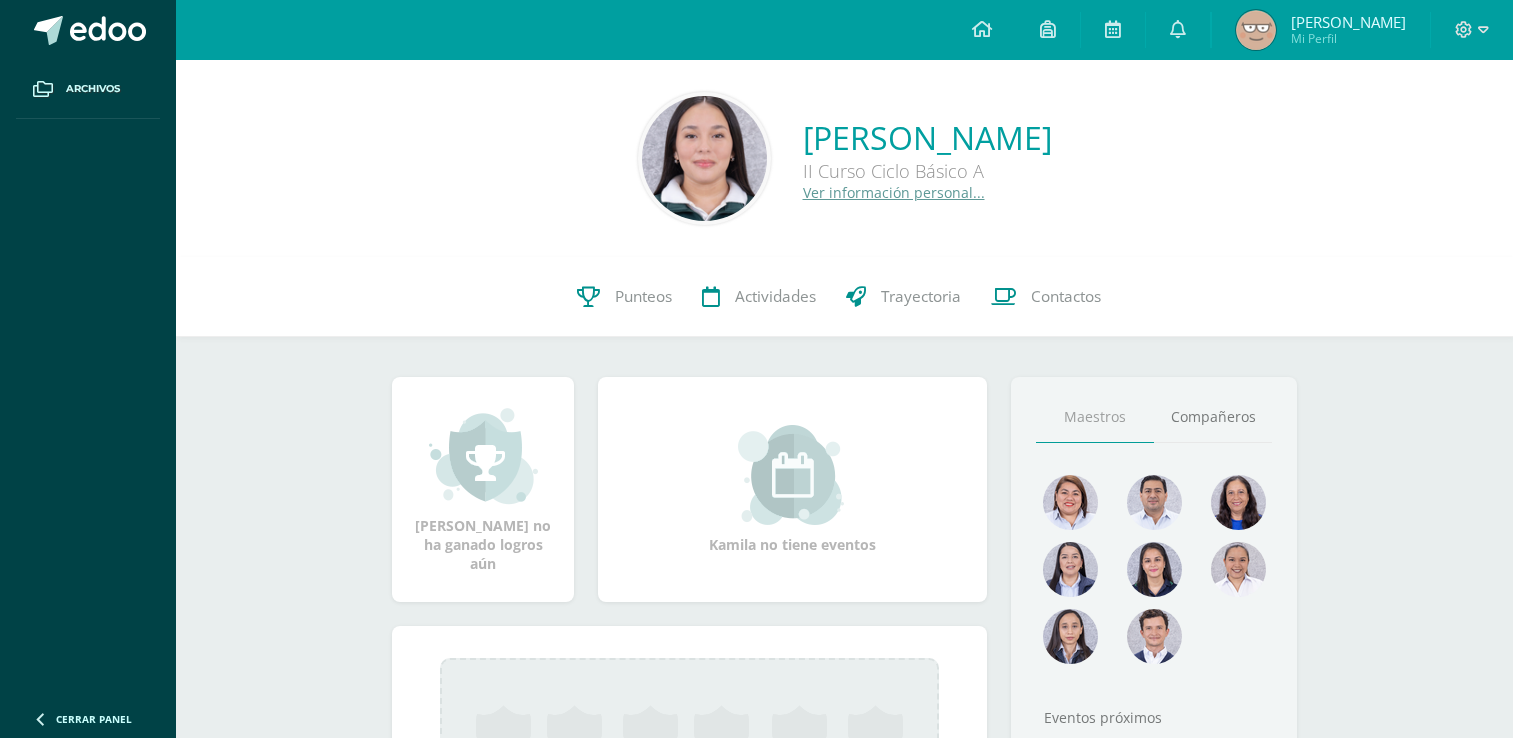 scroll, scrollTop: 0, scrollLeft: 0, axis: both 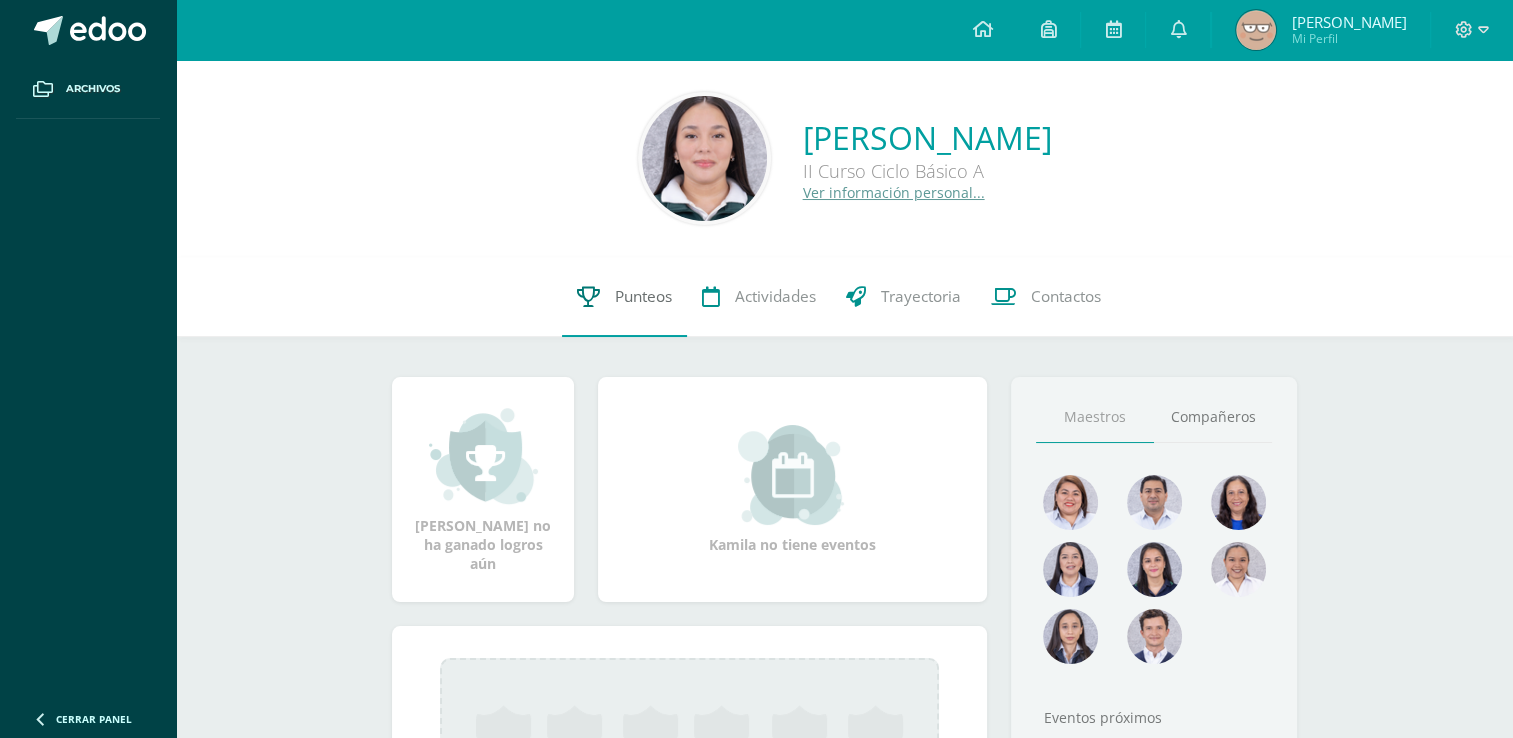 click on "Punteos" at bounding box center [624, 297] 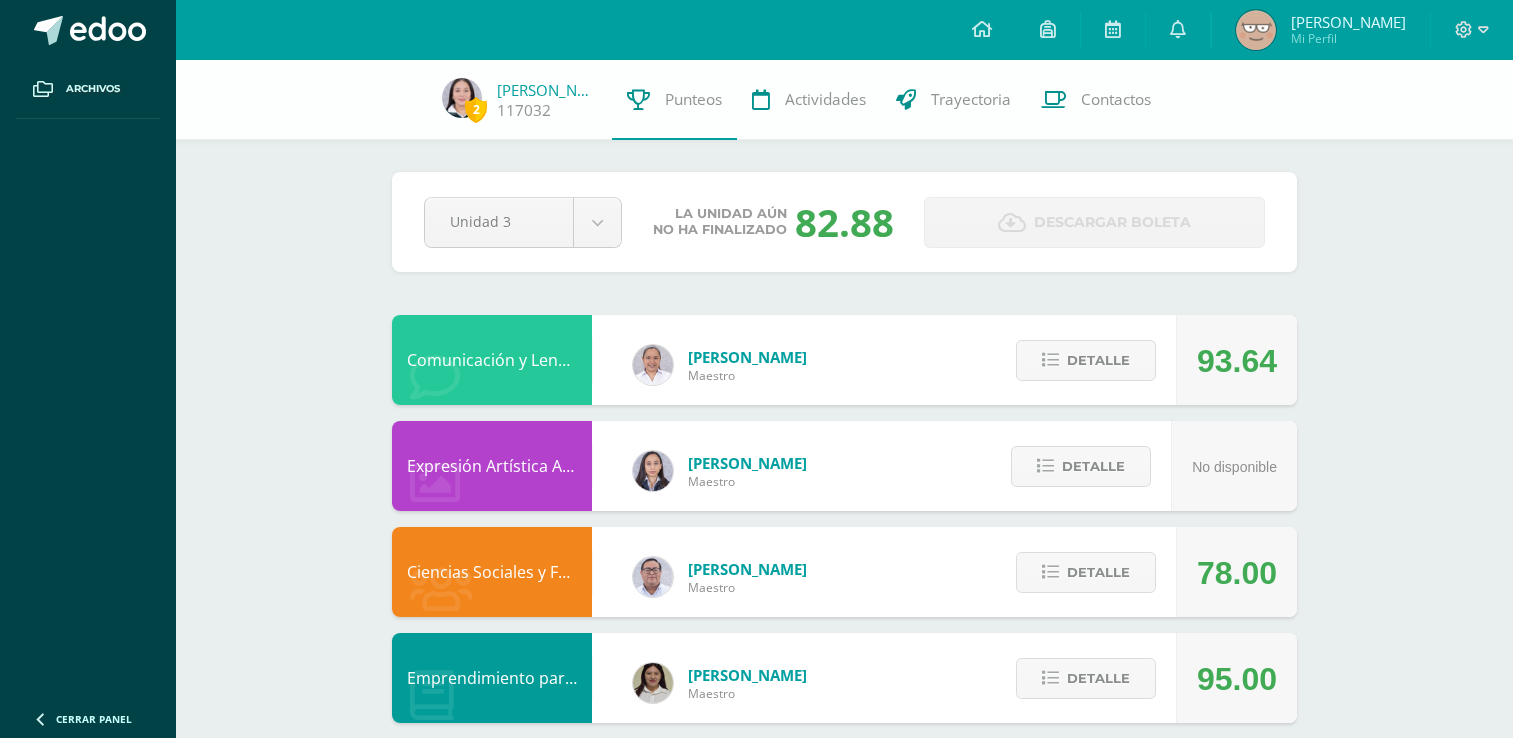 scroll, scrollTop: 0, scrollLeft: 0, axis: both 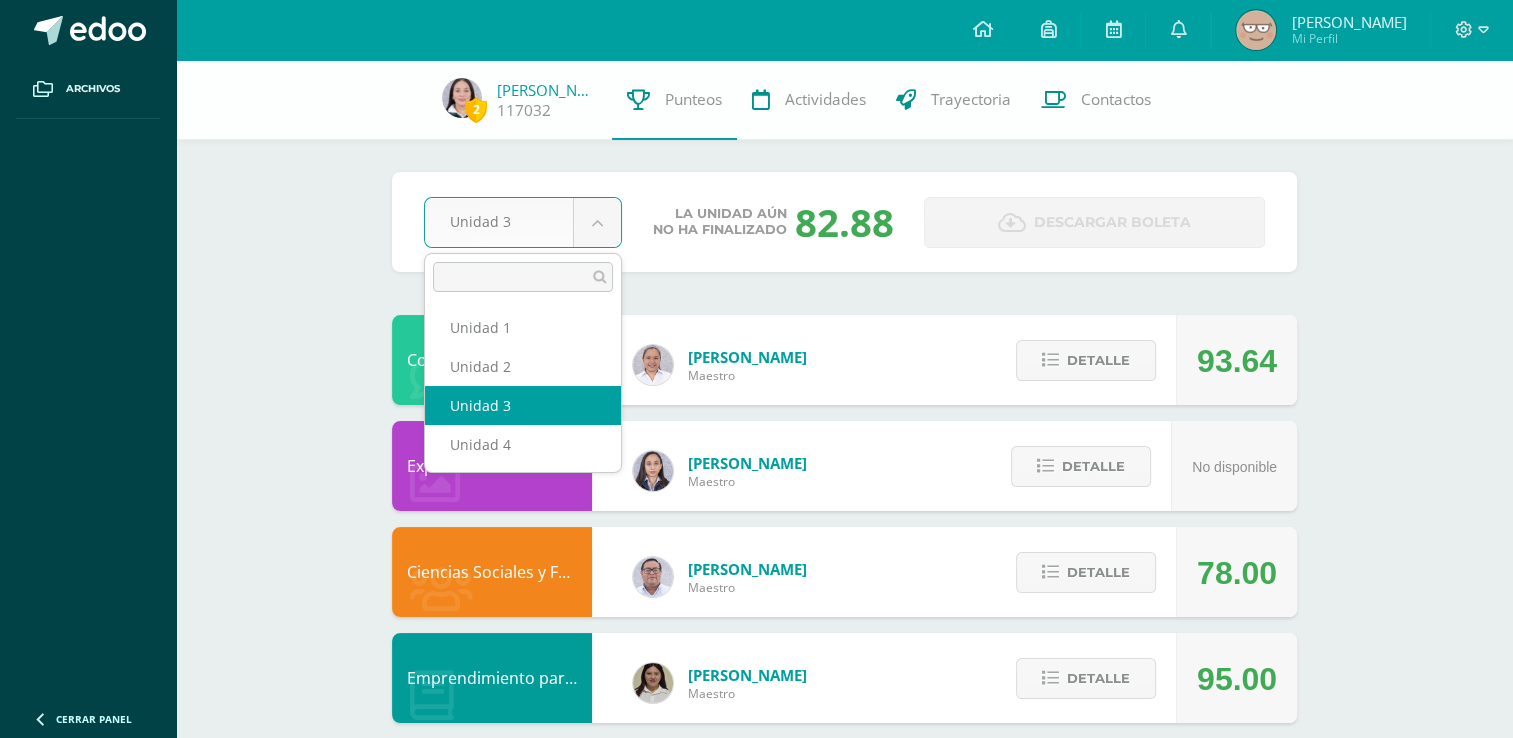 click on "Archivos Cerrar panel  Configuración
Cerrar sesión
[PERSON_NAME]
Mi Perfil Avisos
323
avisos sin leer
Avisos Colegio Monte  te envió un aviso
Formación Complementaria:
Estimados padres de familia:
Les compartimos adjunto información importante de Formación Complementaria.
[DATE]
Colegio Monte  te envió un aviso
Reanudamos clases:
Estimados padres de familia:
Compartimos con ustedes información adjunta.
[DATE]
Colegio Monte  te envió un aviso
III Conferencia a Padres:
Estimados padres de familia:
Les informamos que la conferencia a padres ha sido reprogramada. Los invitamos a estar pendientes de la nueva fecha.
[DATE]
[PERSON_NAME][GEOGRAPHIC_DATA]" at bounding box center (756, 964) 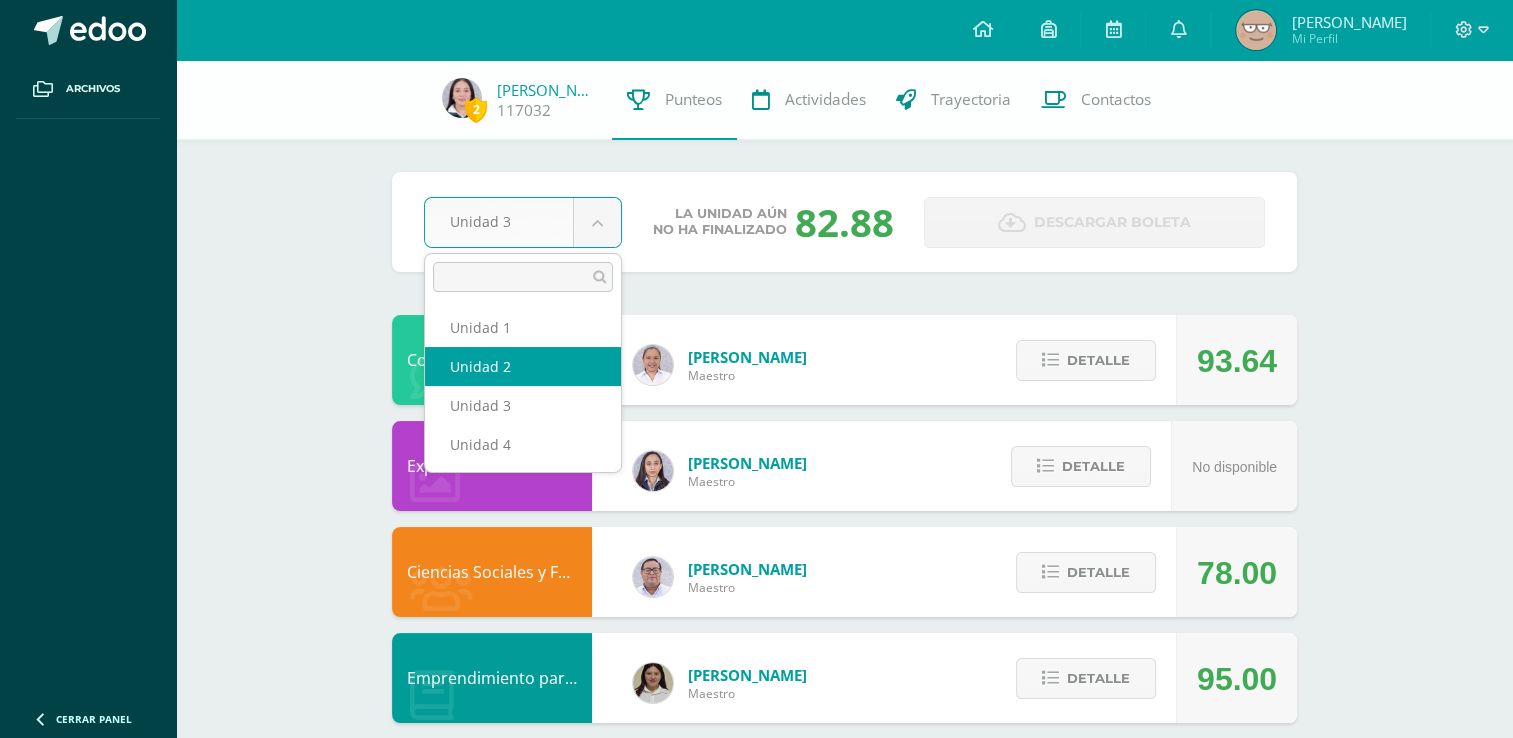 select on "Unidad 2" 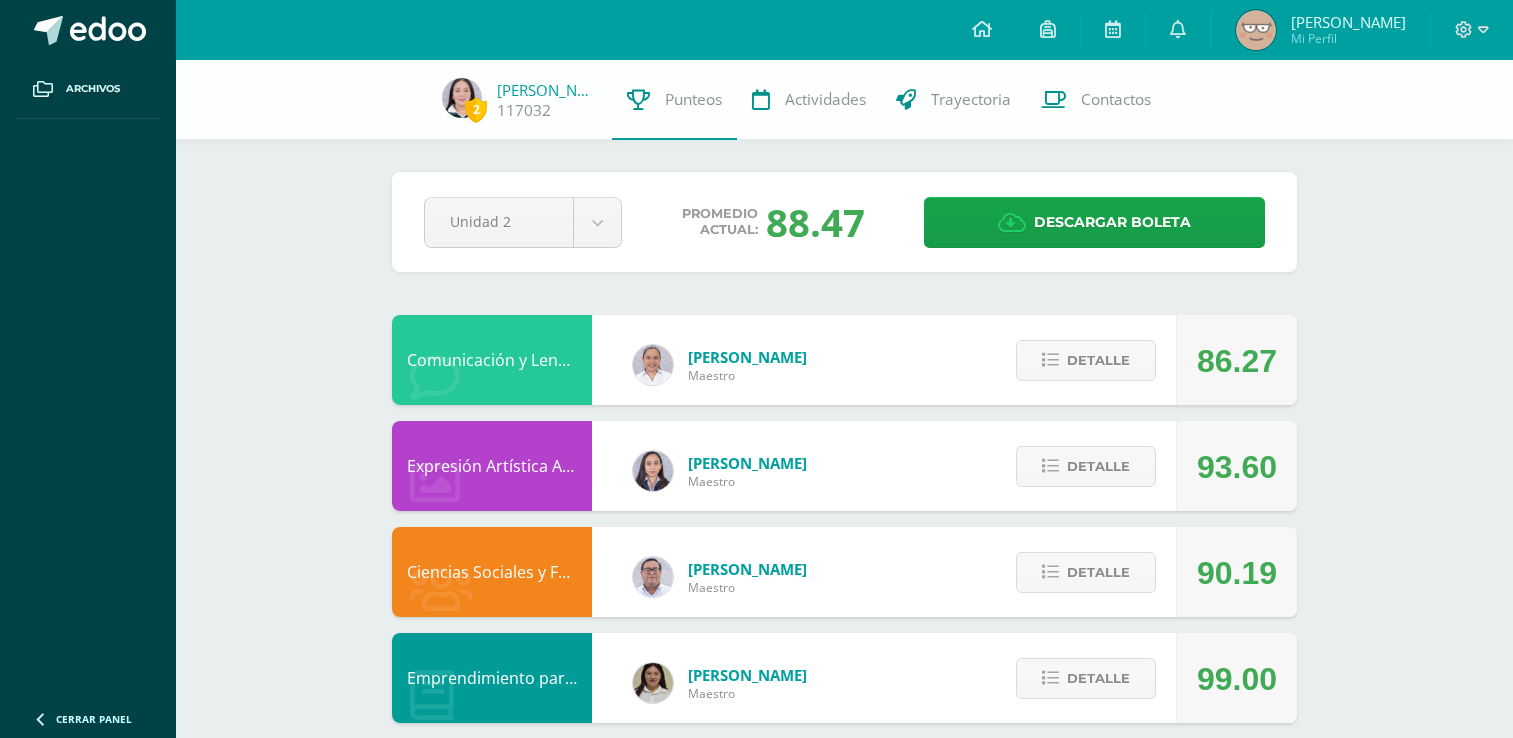 scroll, scrollTop: 0, scrollLeft: 0, axis: both 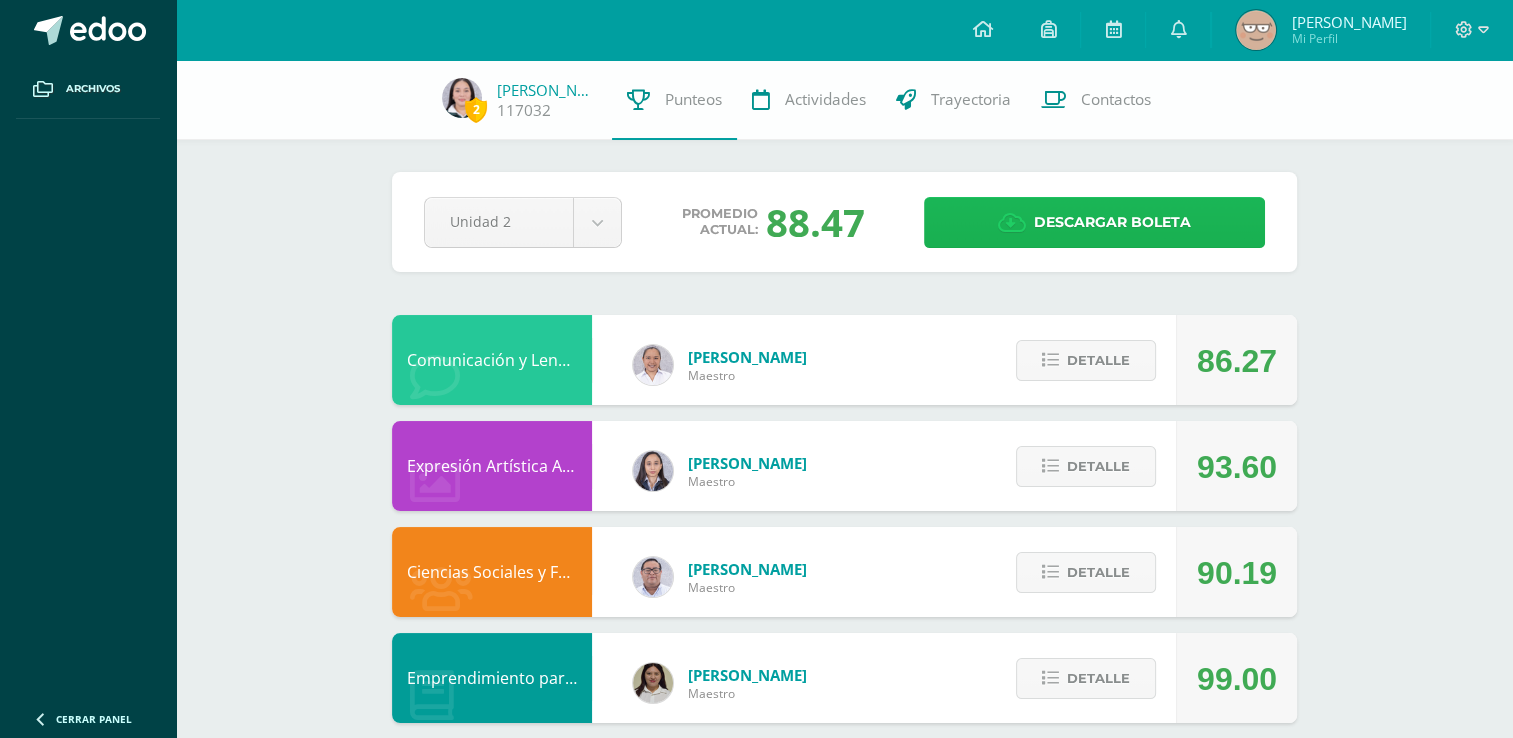 click on "Descargar boleta" at bounding box center (1094, 222) 